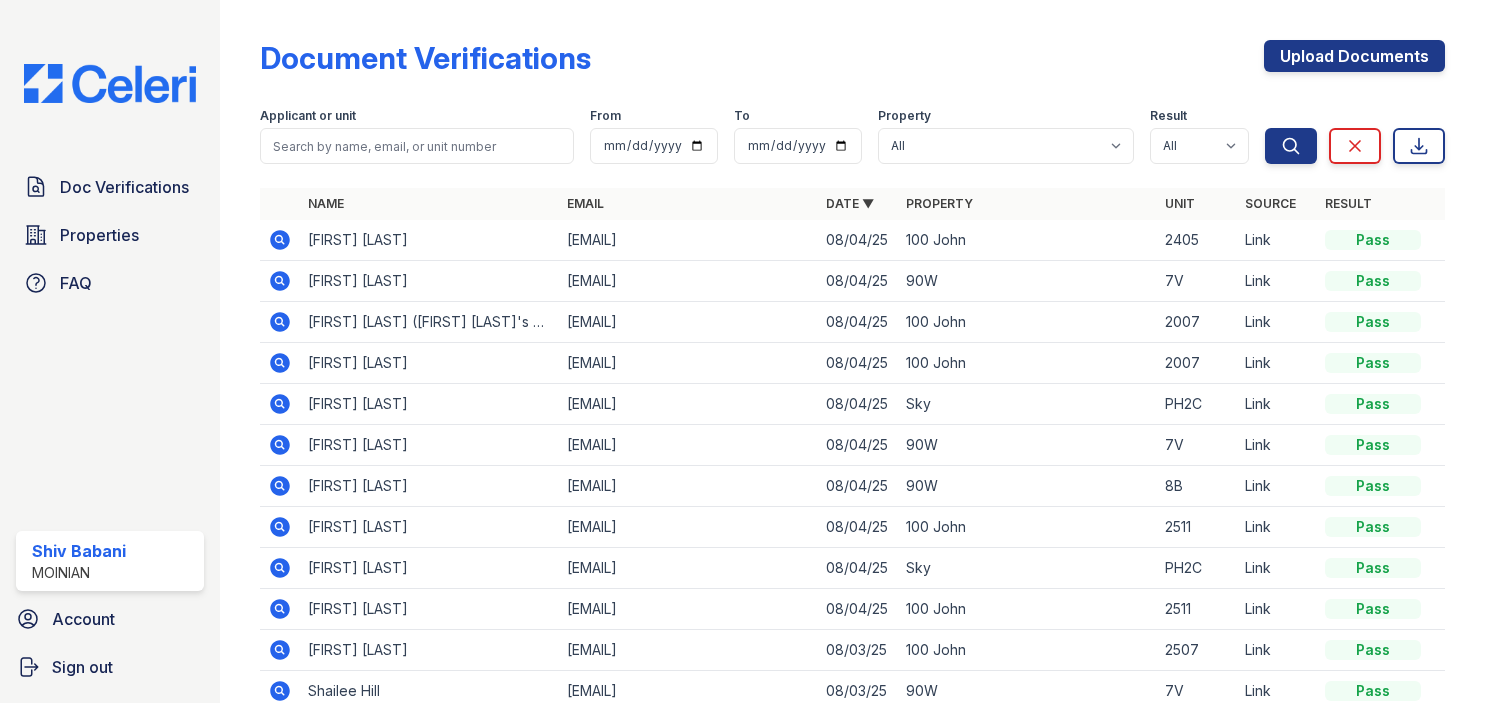 scroll, scrollTop: 0, scrollLeft: 0, axis: both 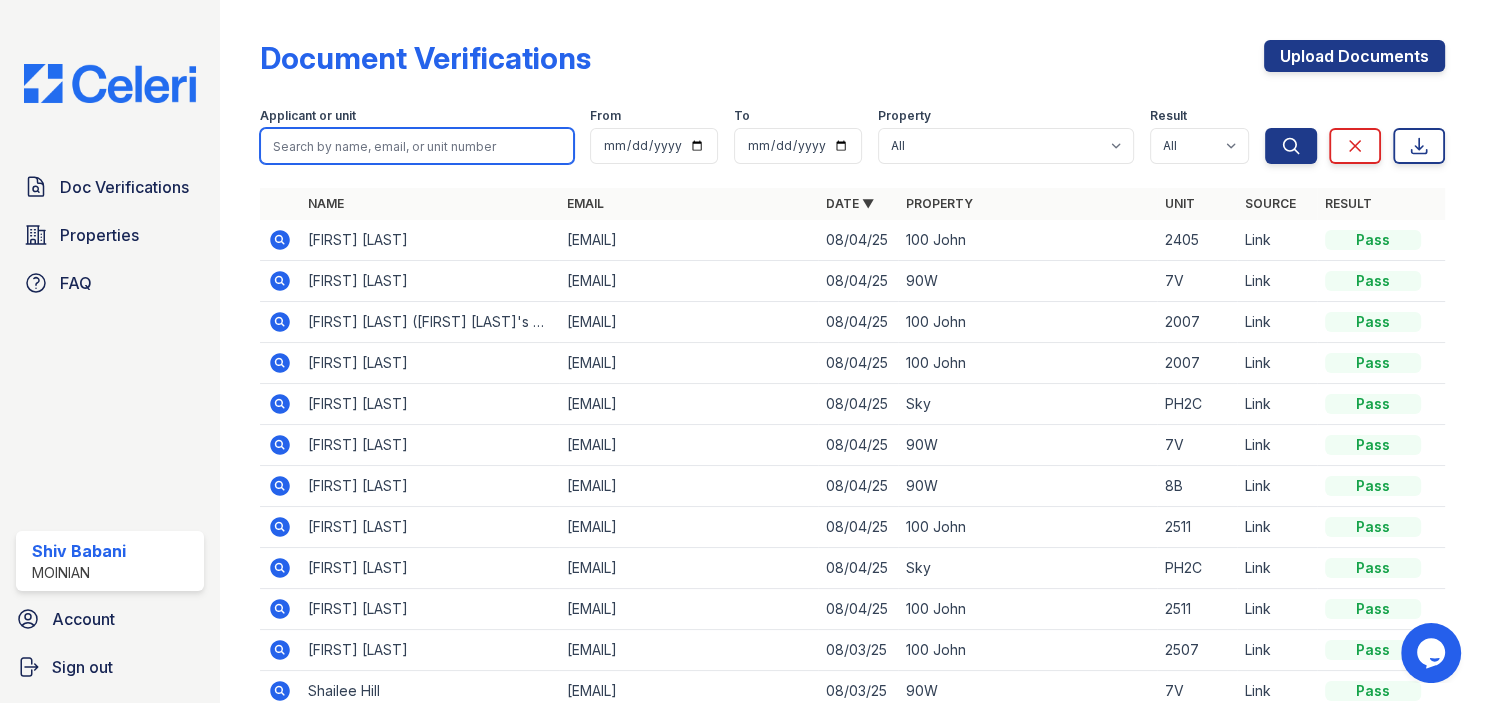 click at bounding box center [417, 146] 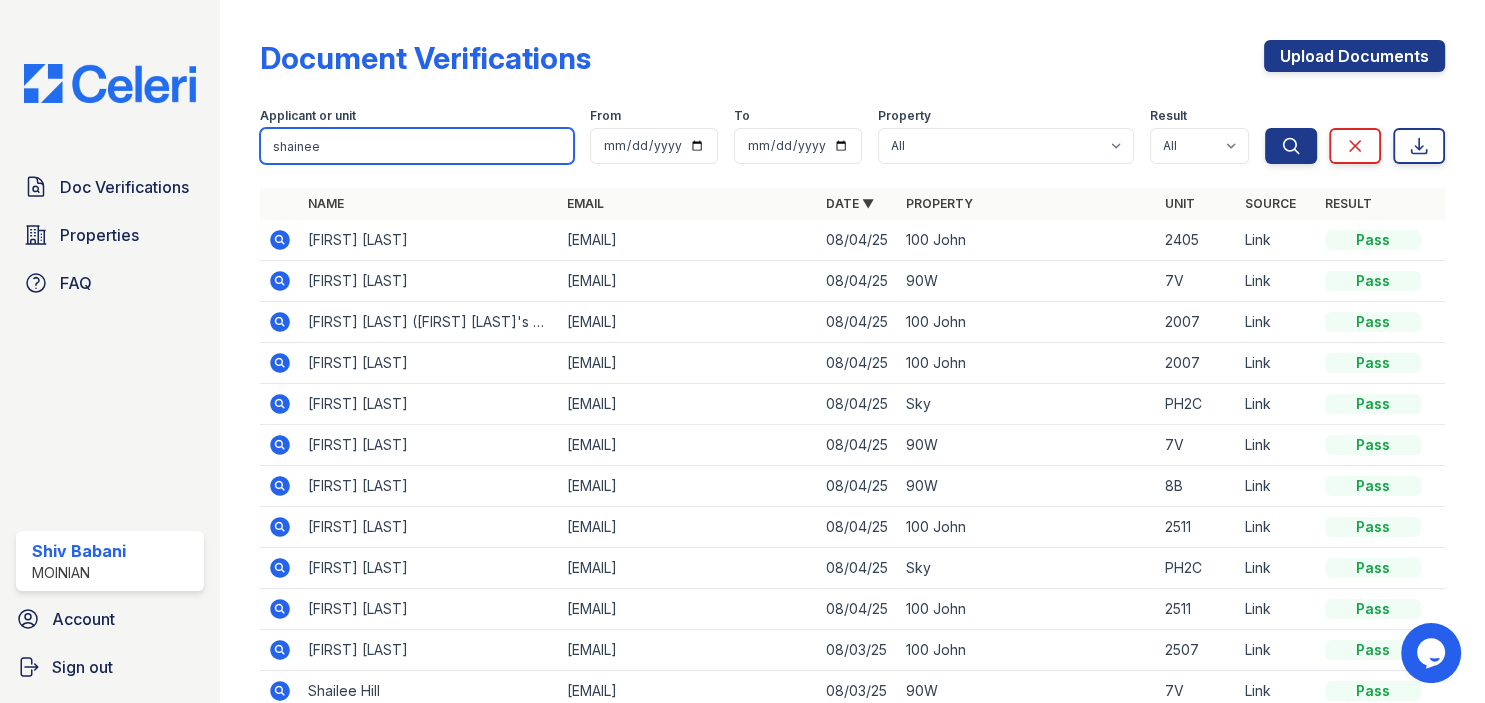 type on "shainee" 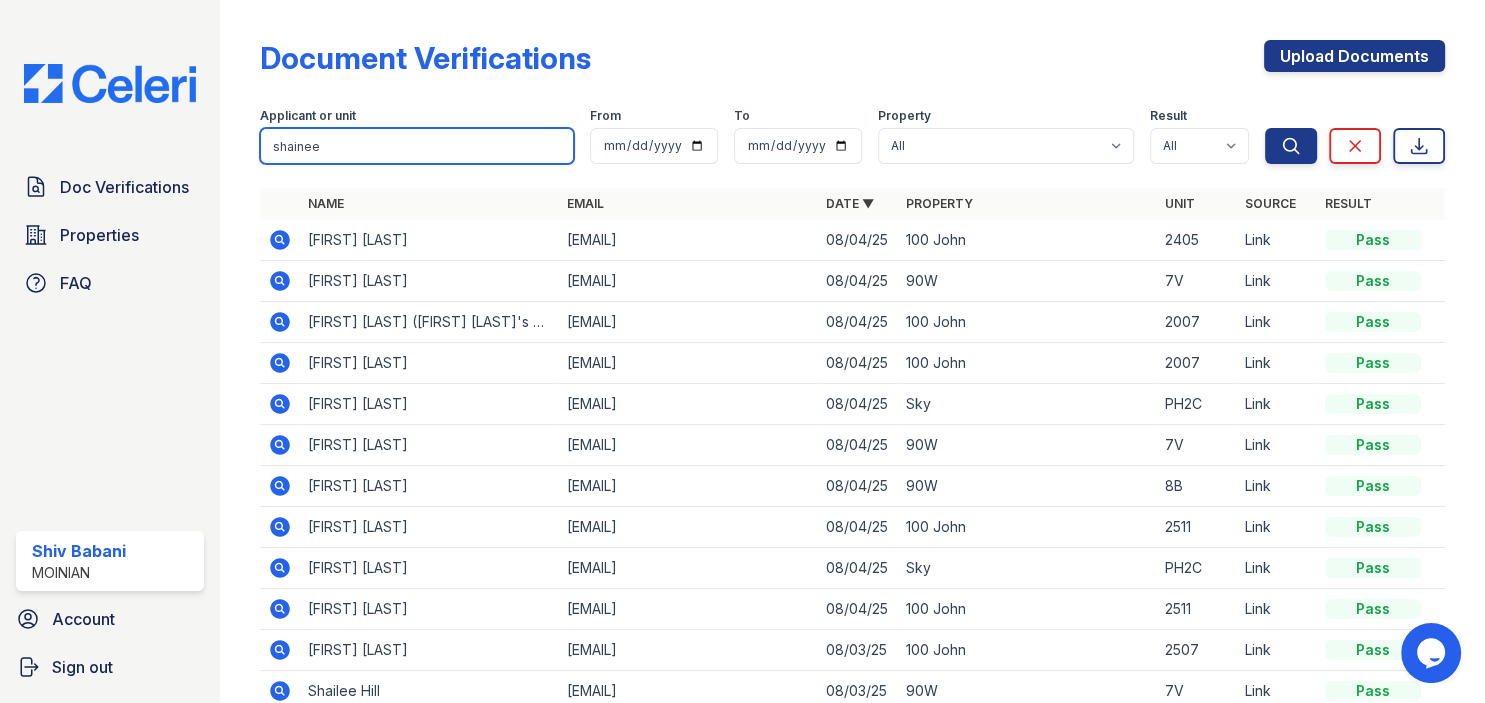 click on "Search" at bounding box center (1291, 146) 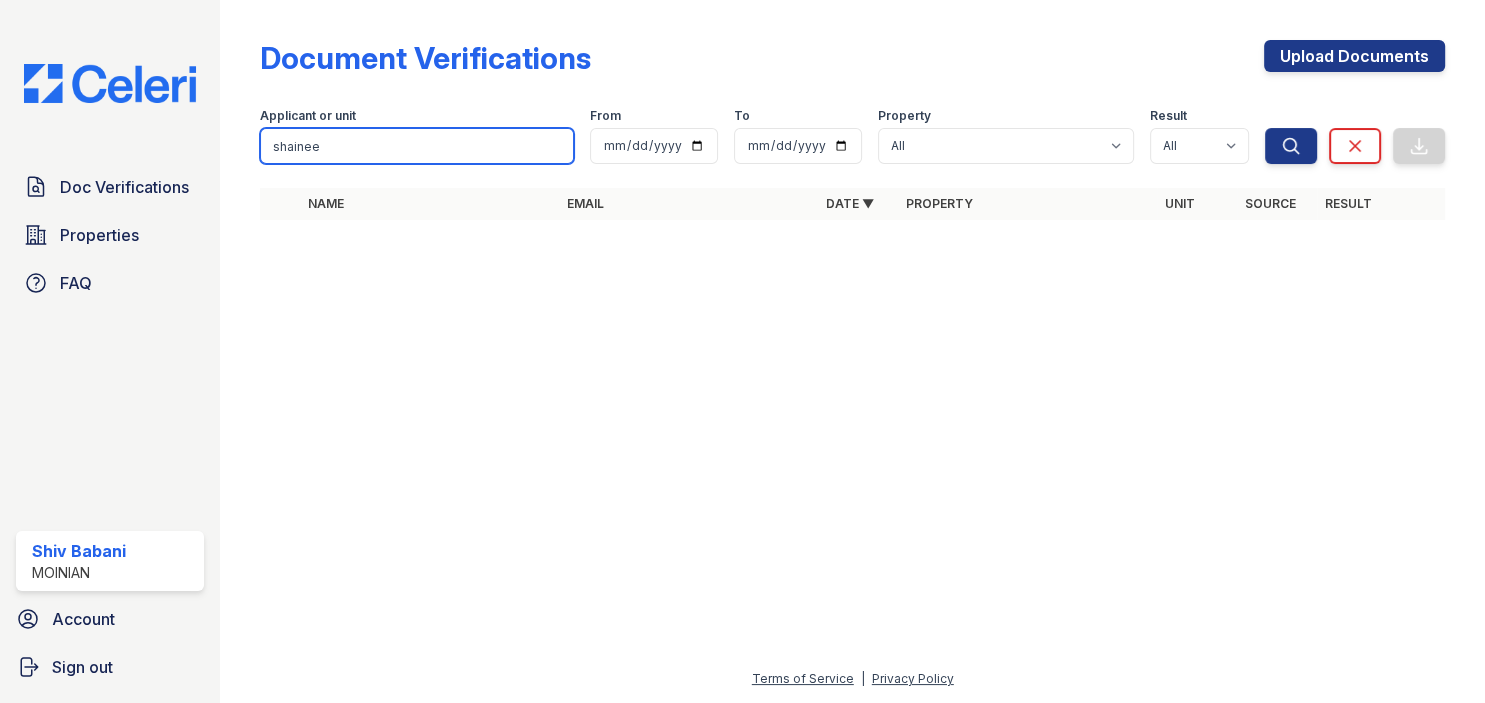 click on "shainee" at bounding box center [417, 146] 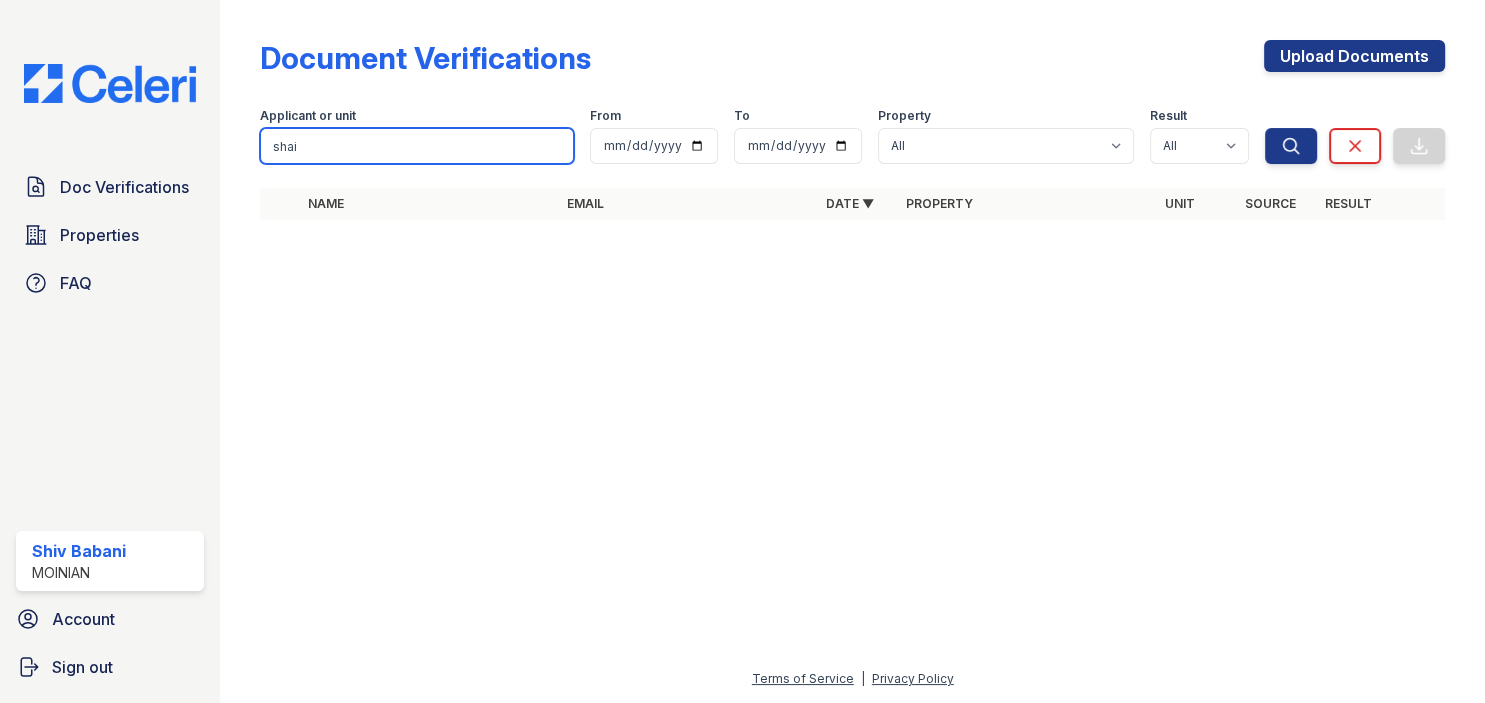 type on "shai" 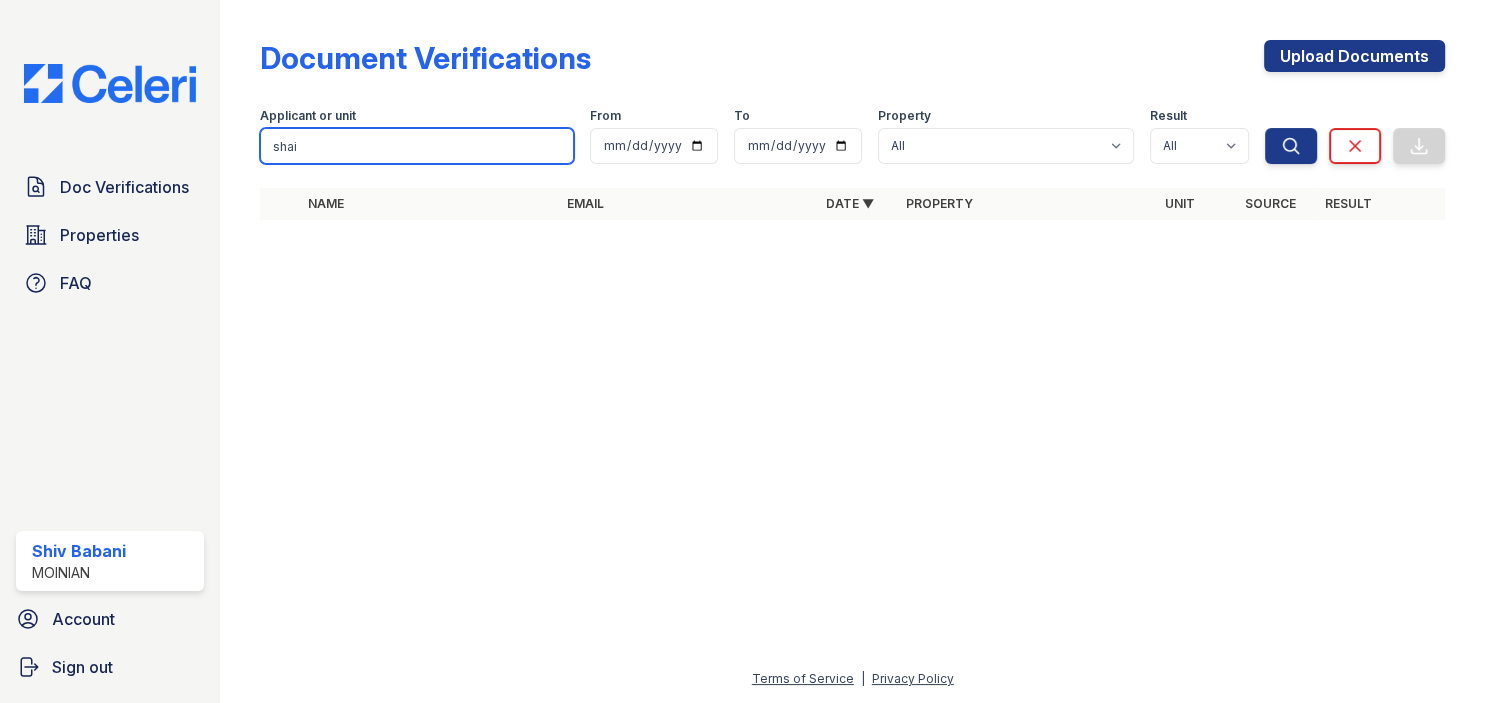 click on "Search" at bounding box center (1291, 146) 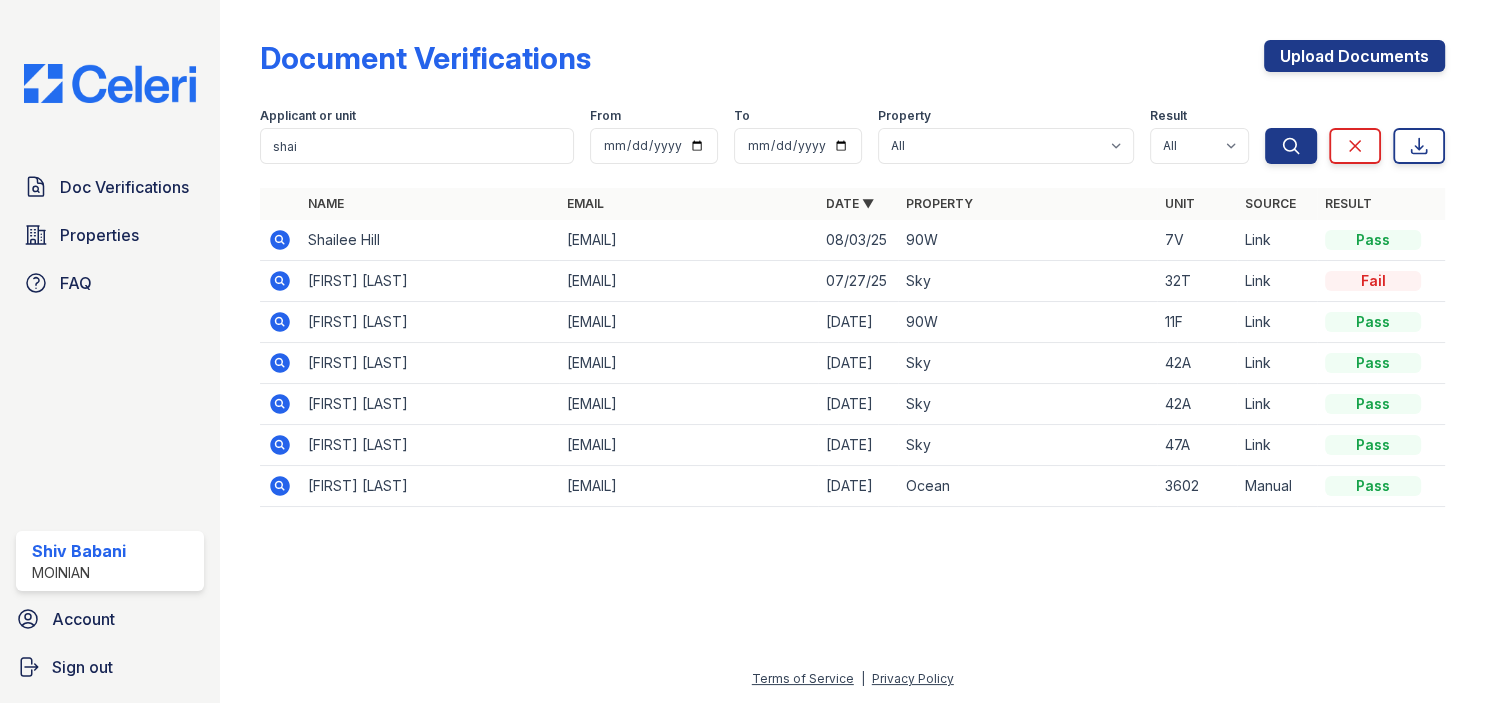 click 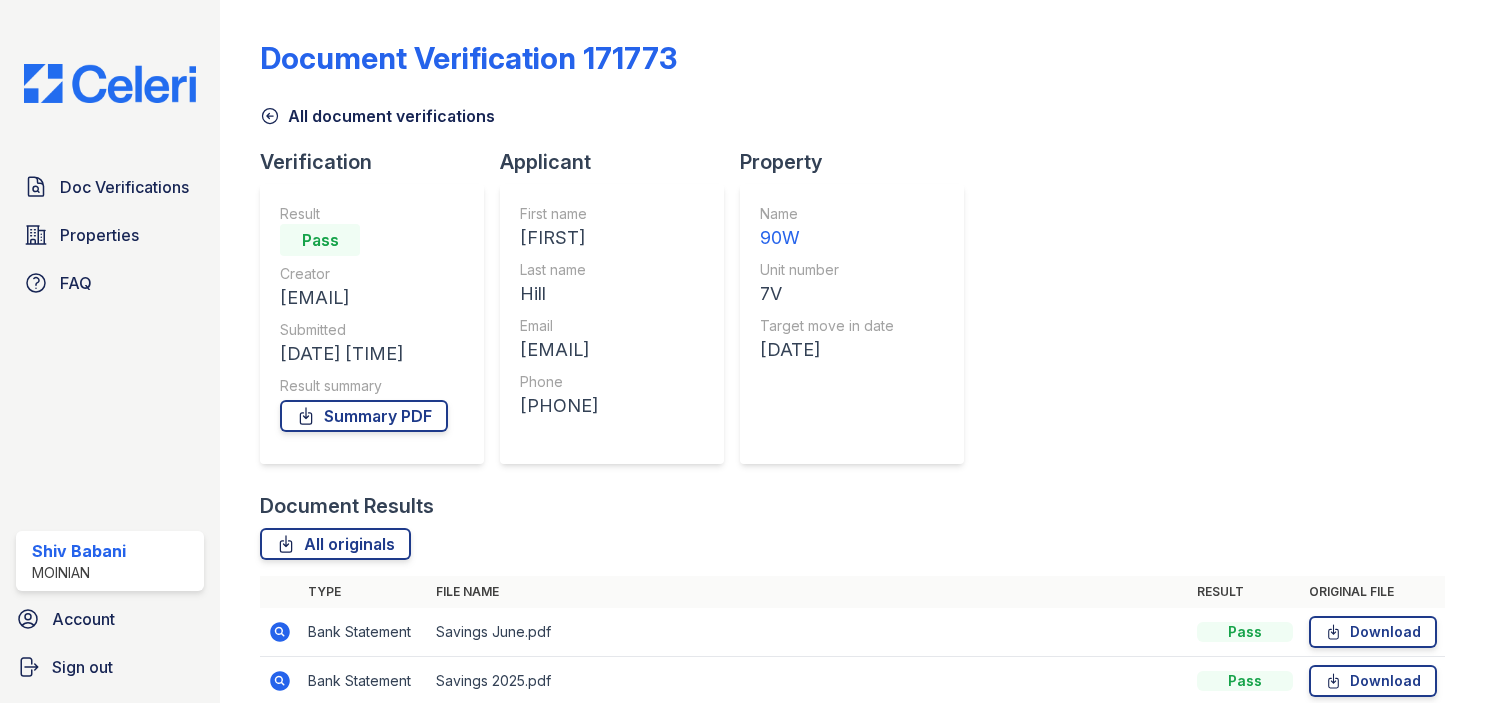 scroll, scrollTop: 0, scrollLeft: 0, axis: both 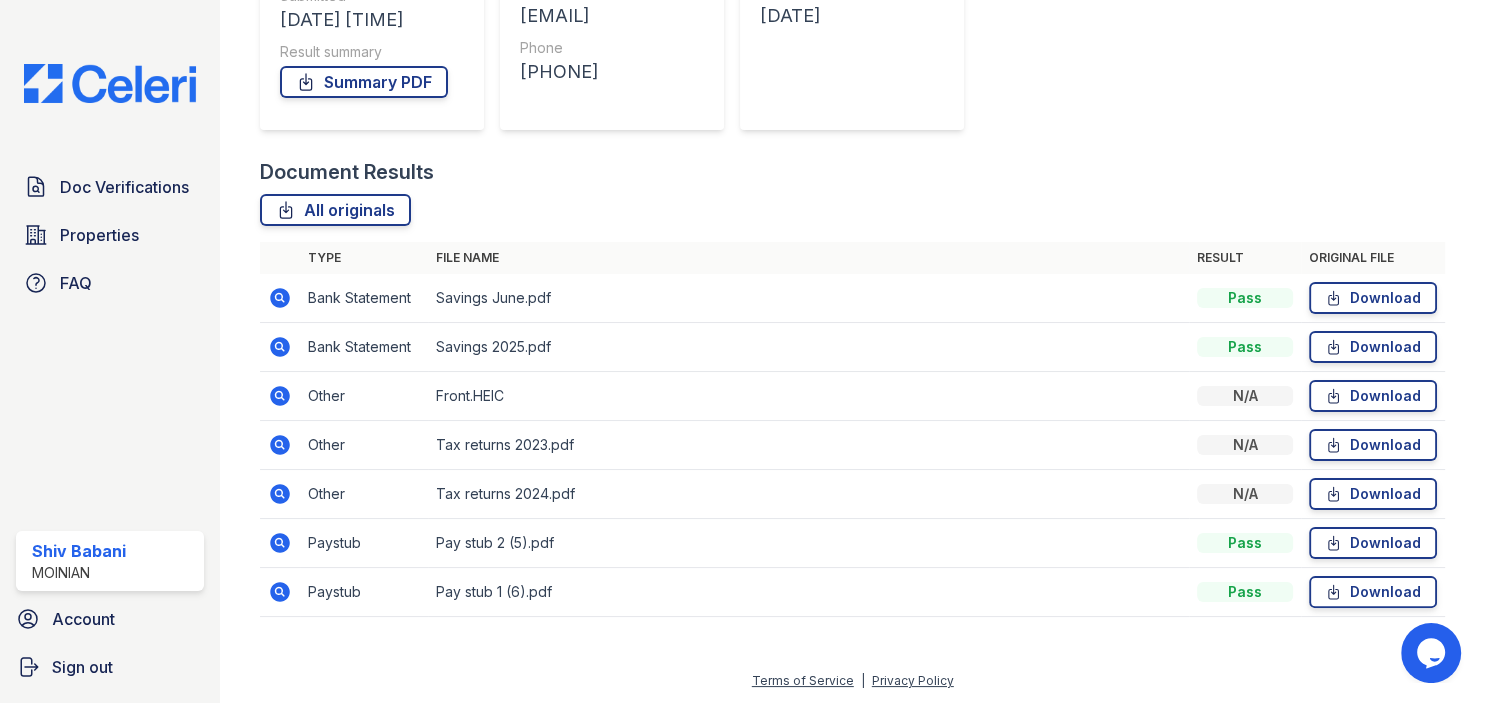 click 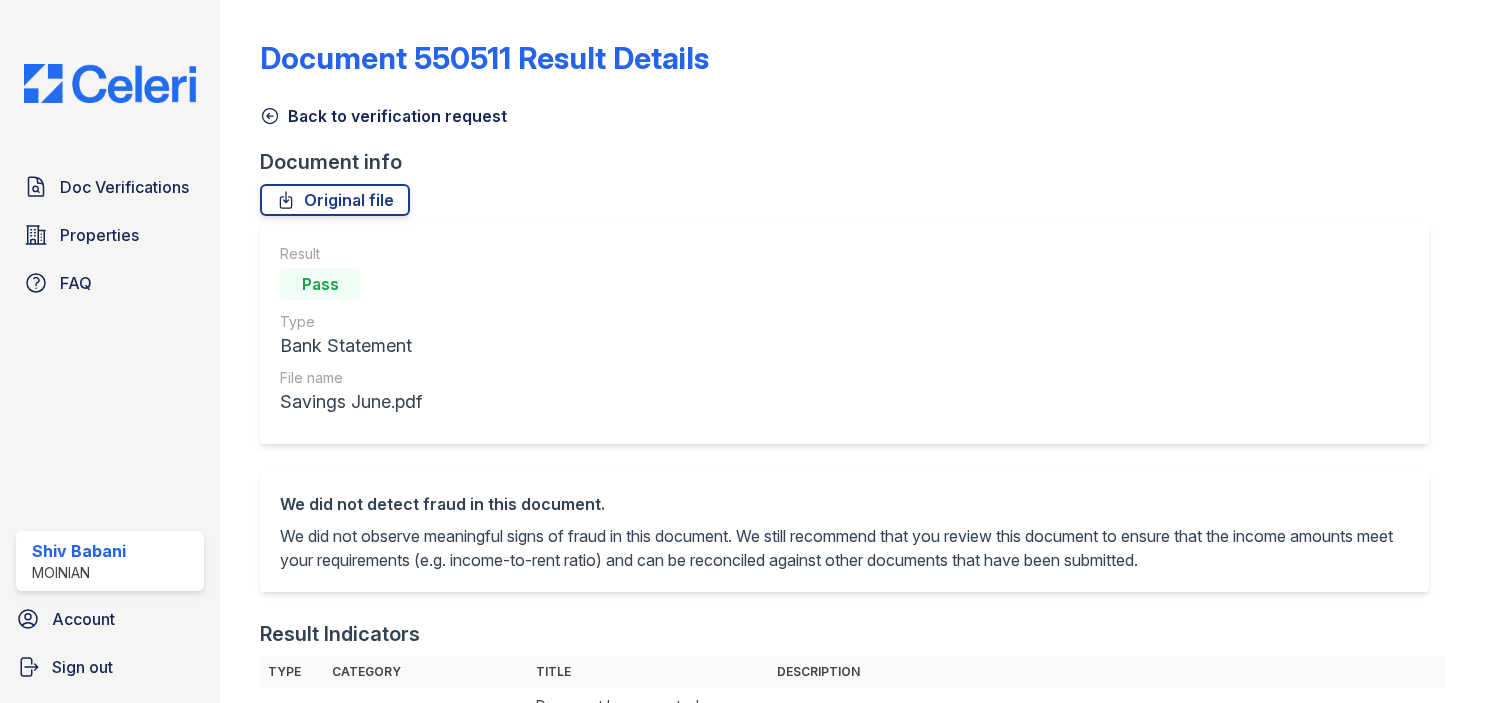 scroll, scrollTop: 0, scrollLeft: 0, axis: both 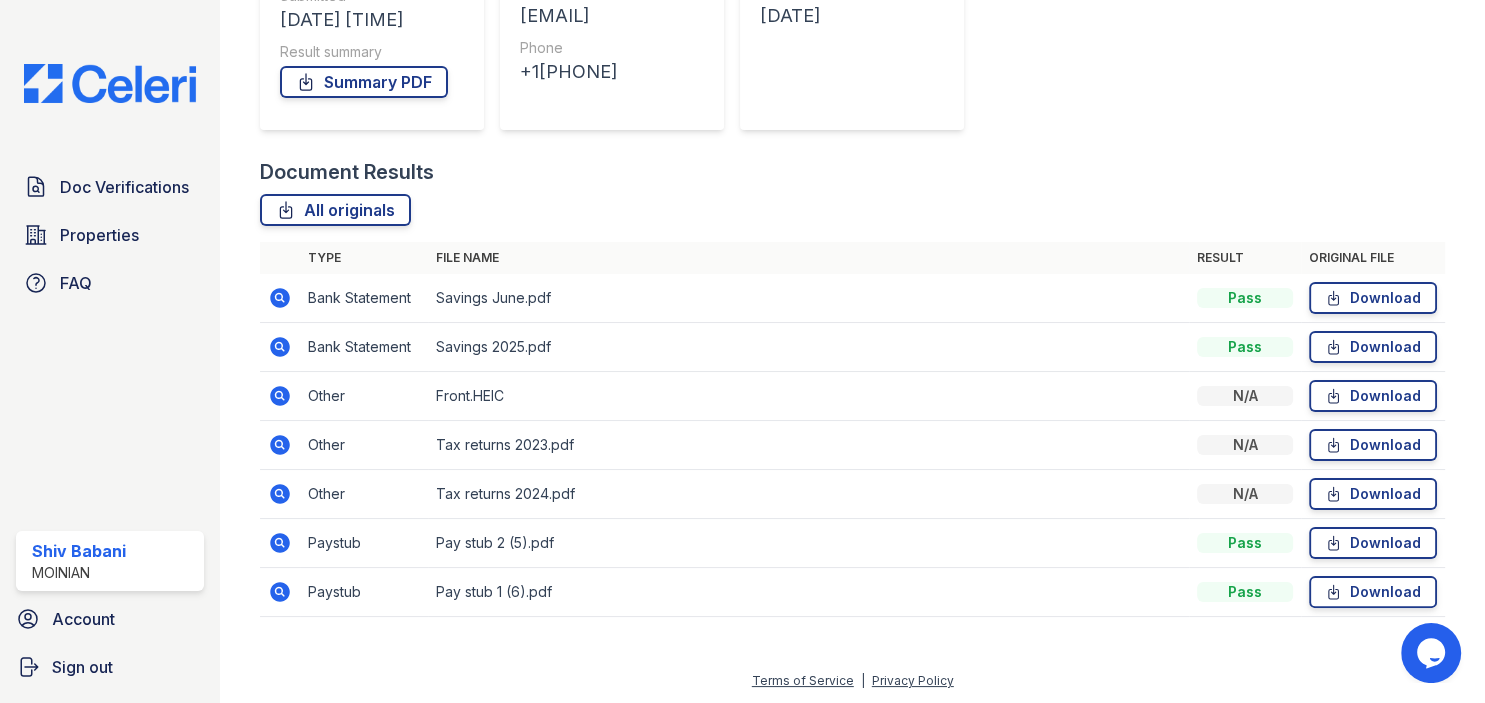 click 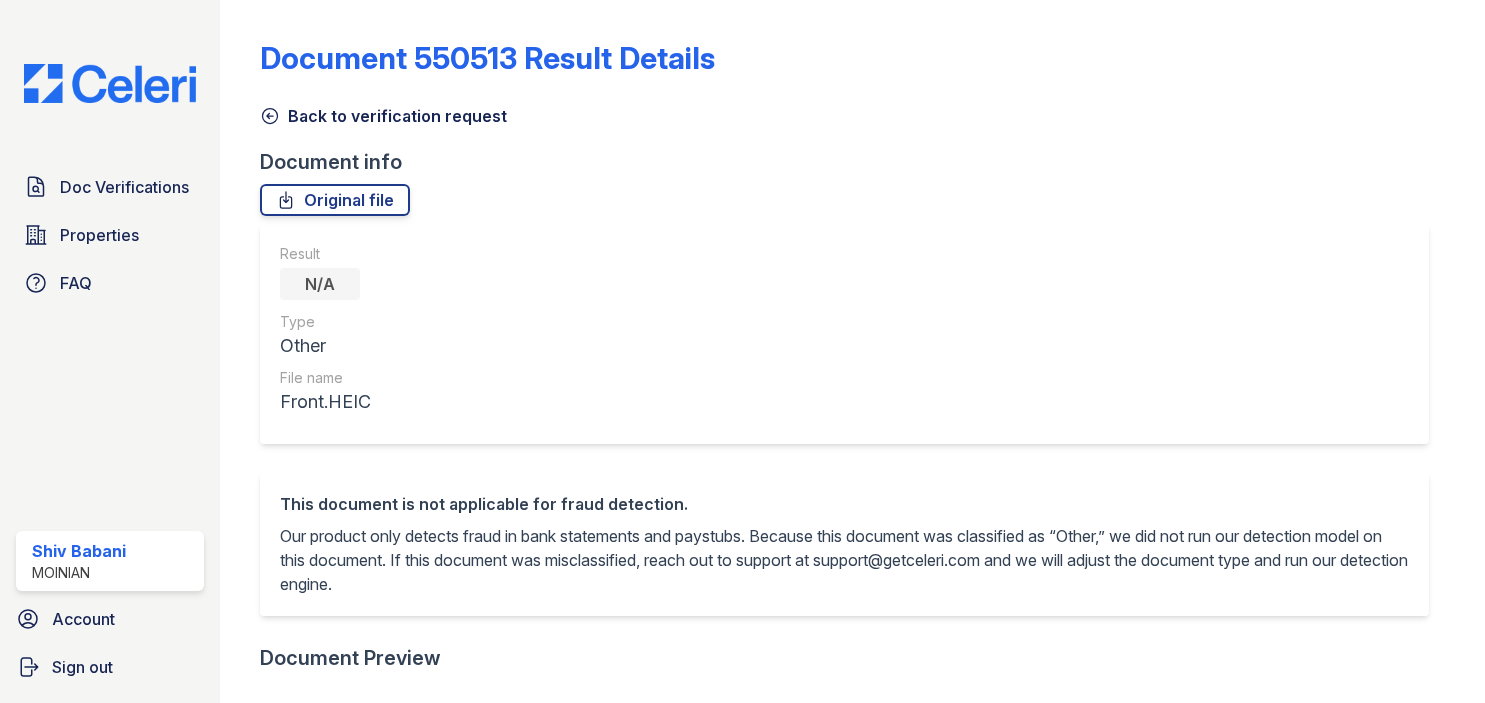 scroll, scrollTop: 0, scrollLeft: 0, axis: both 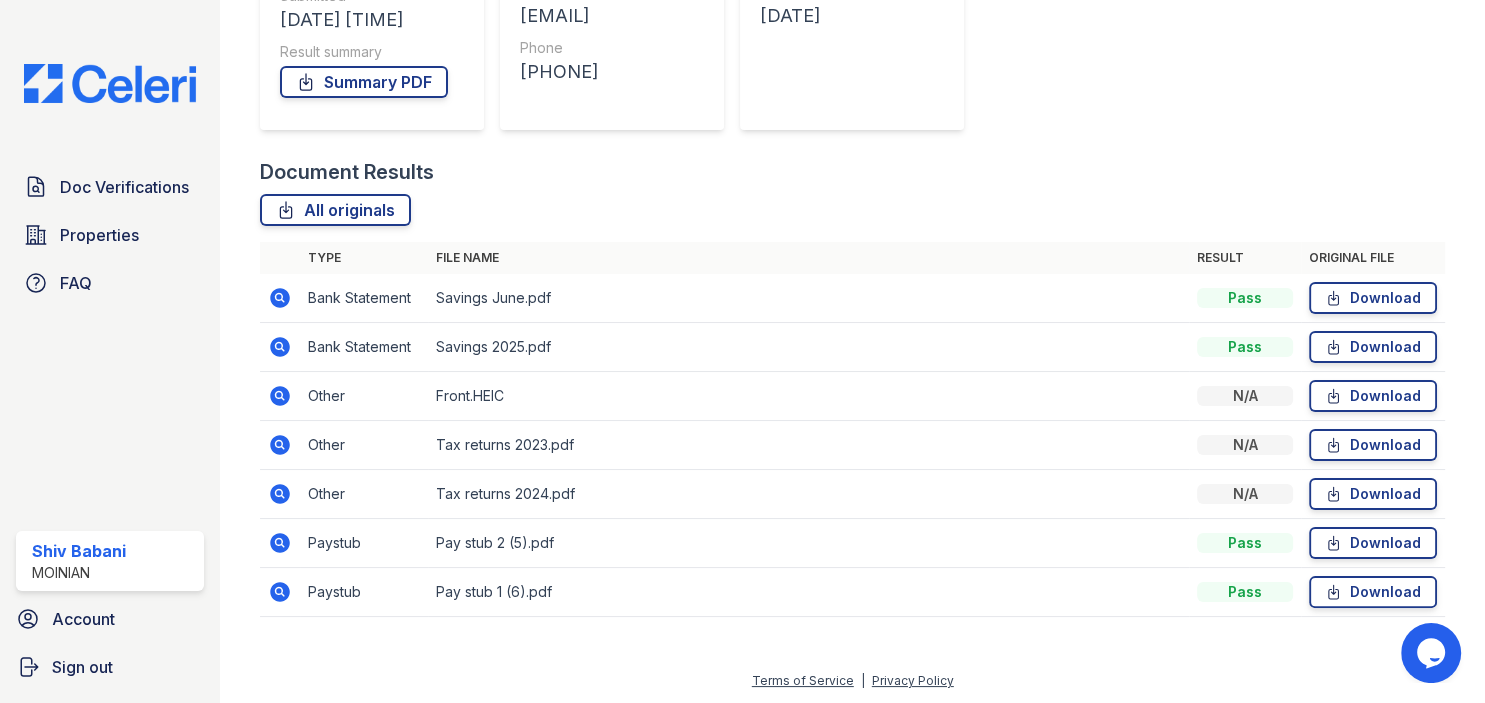 click 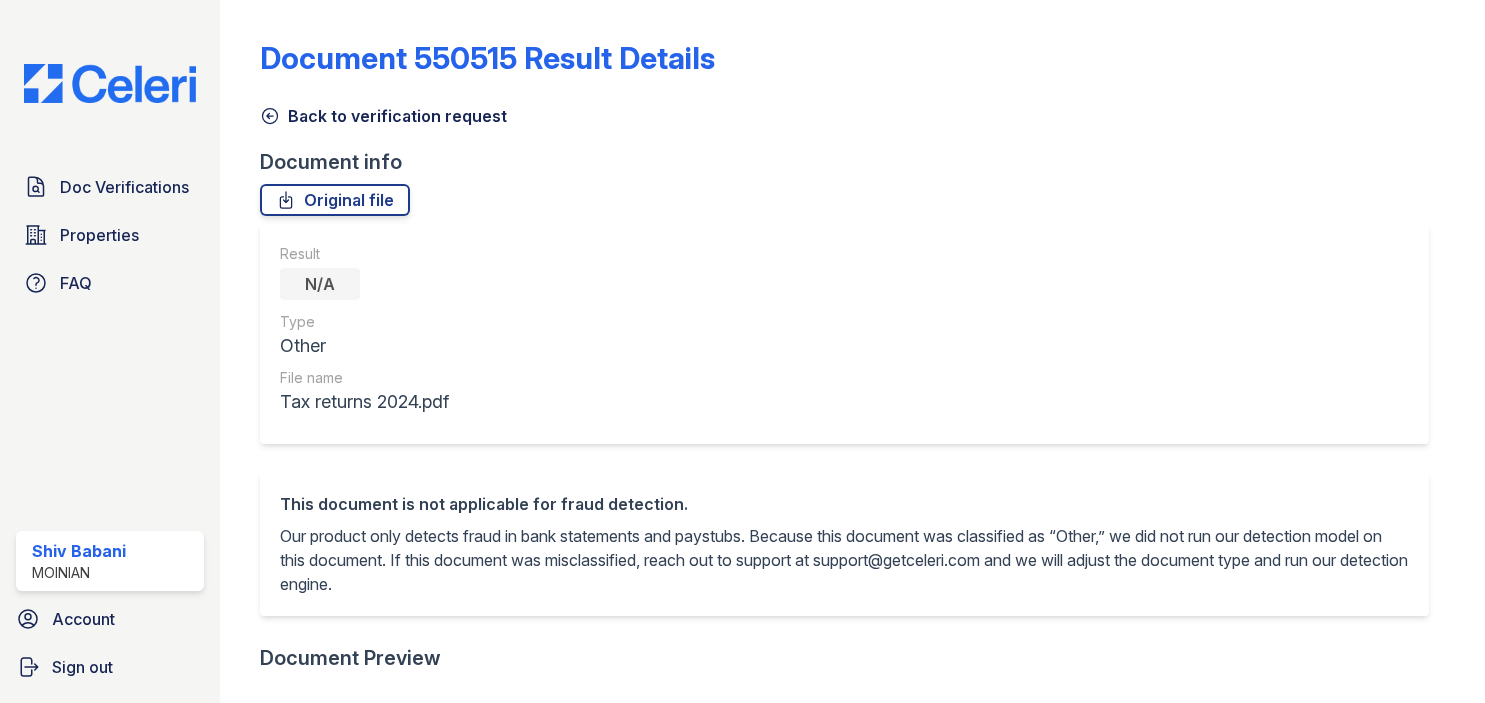 scroll, scrollTop: 0, scrollLeft: 0, axis: both 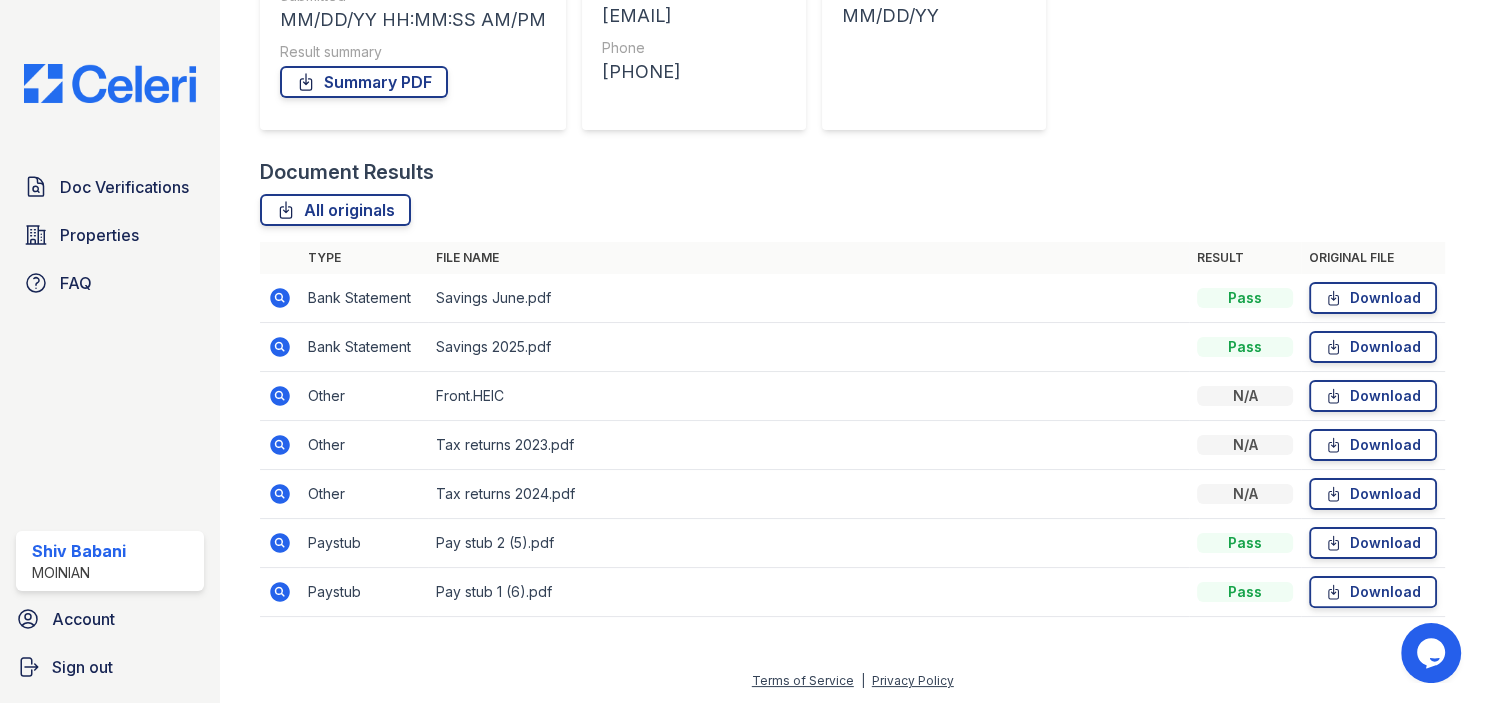 click 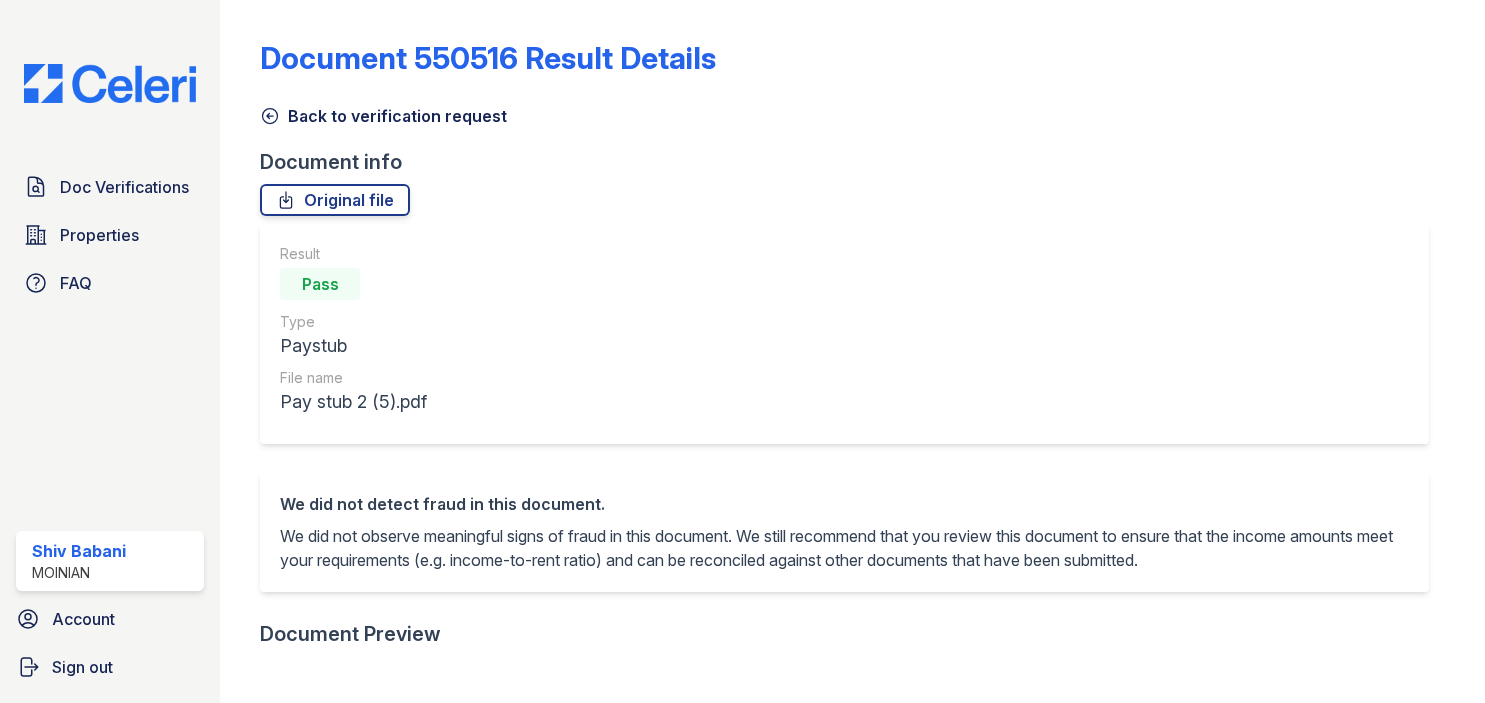 scroll, scrollTop: 0, scrollLeft: 0, axis: both 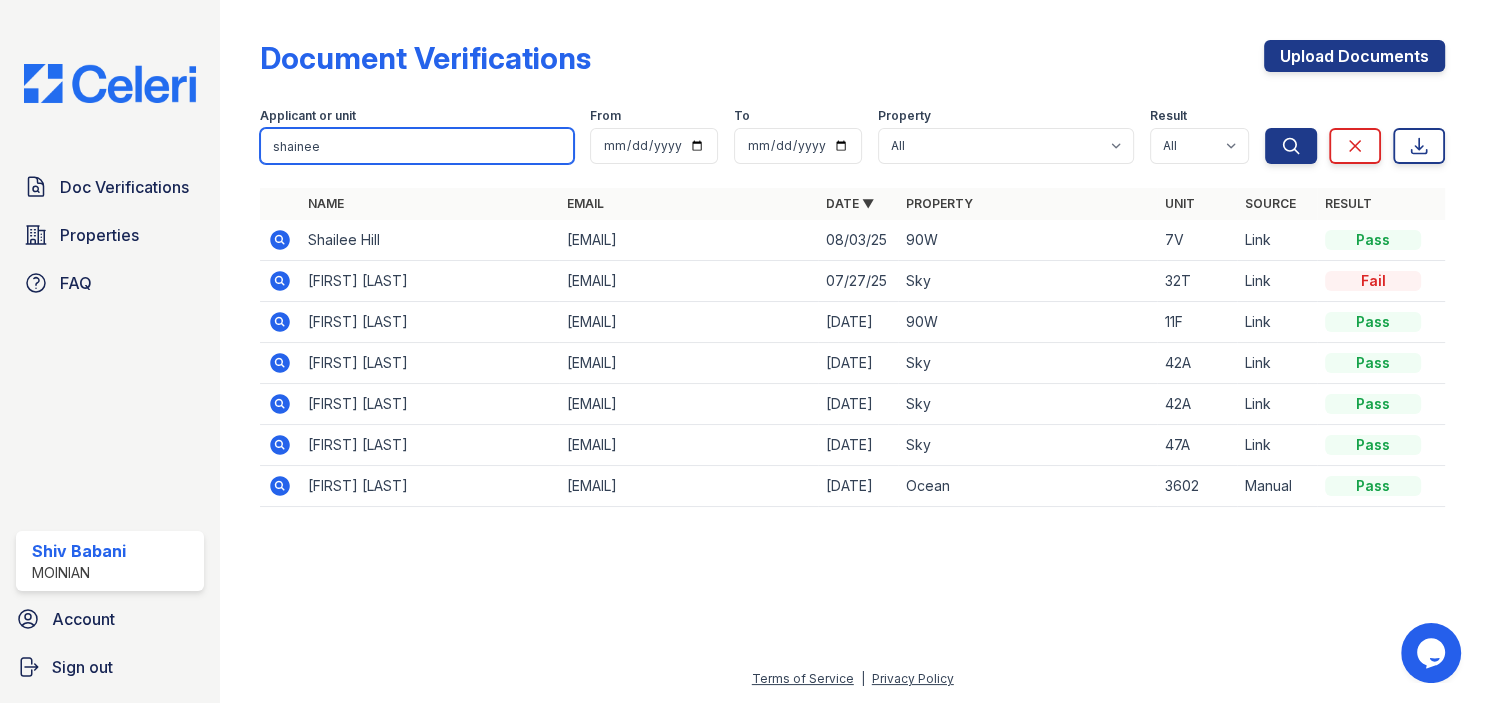 click on "shainee" at bounding box center (417, 146) 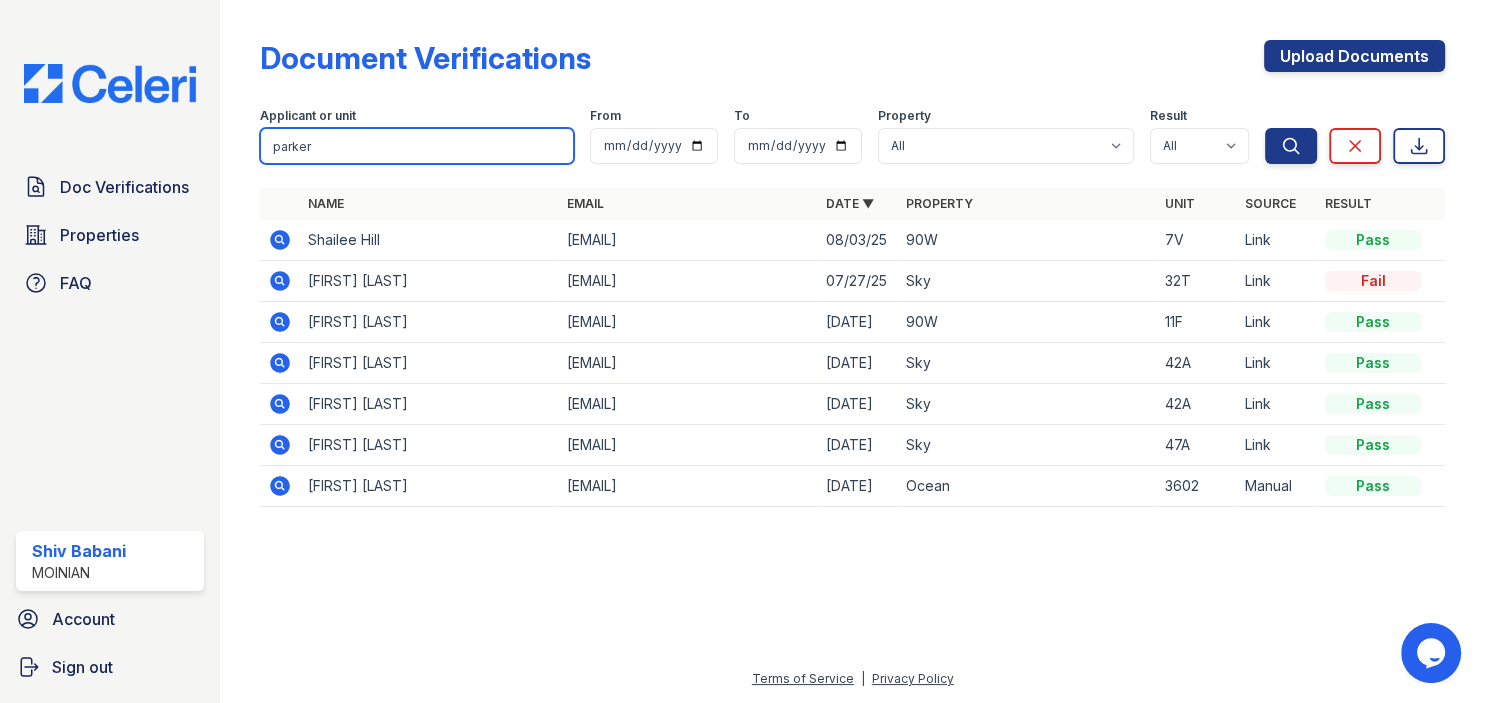type on "parker" 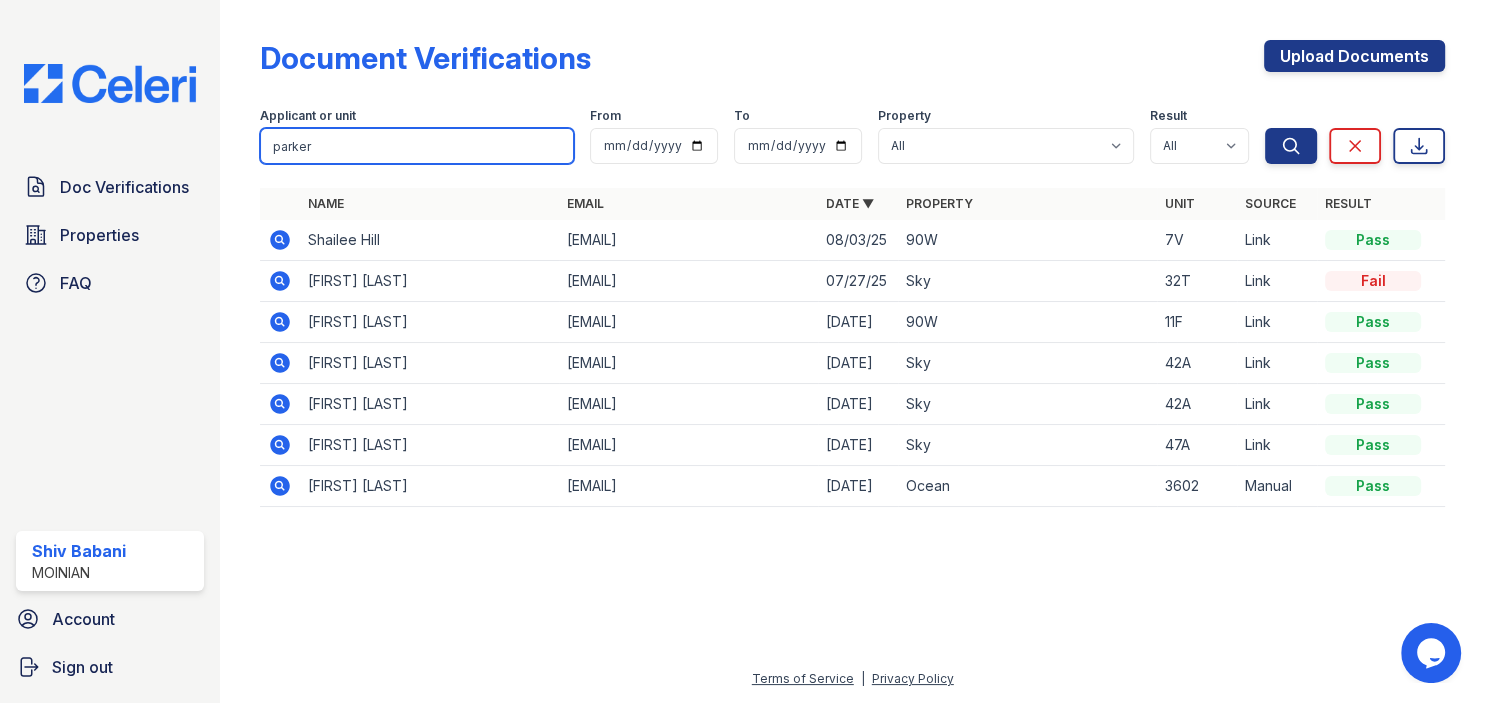 click on "Search" at bounding box center [1291, 146] 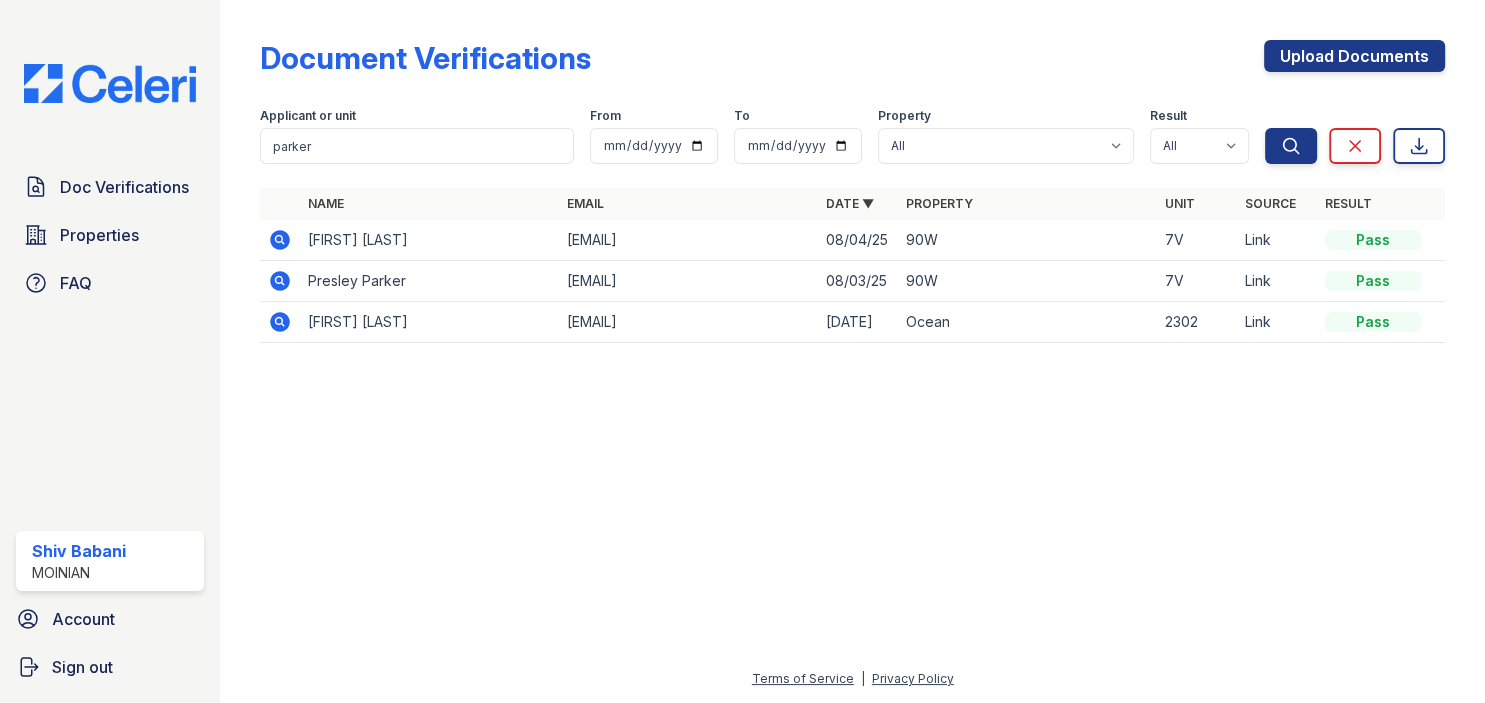 click 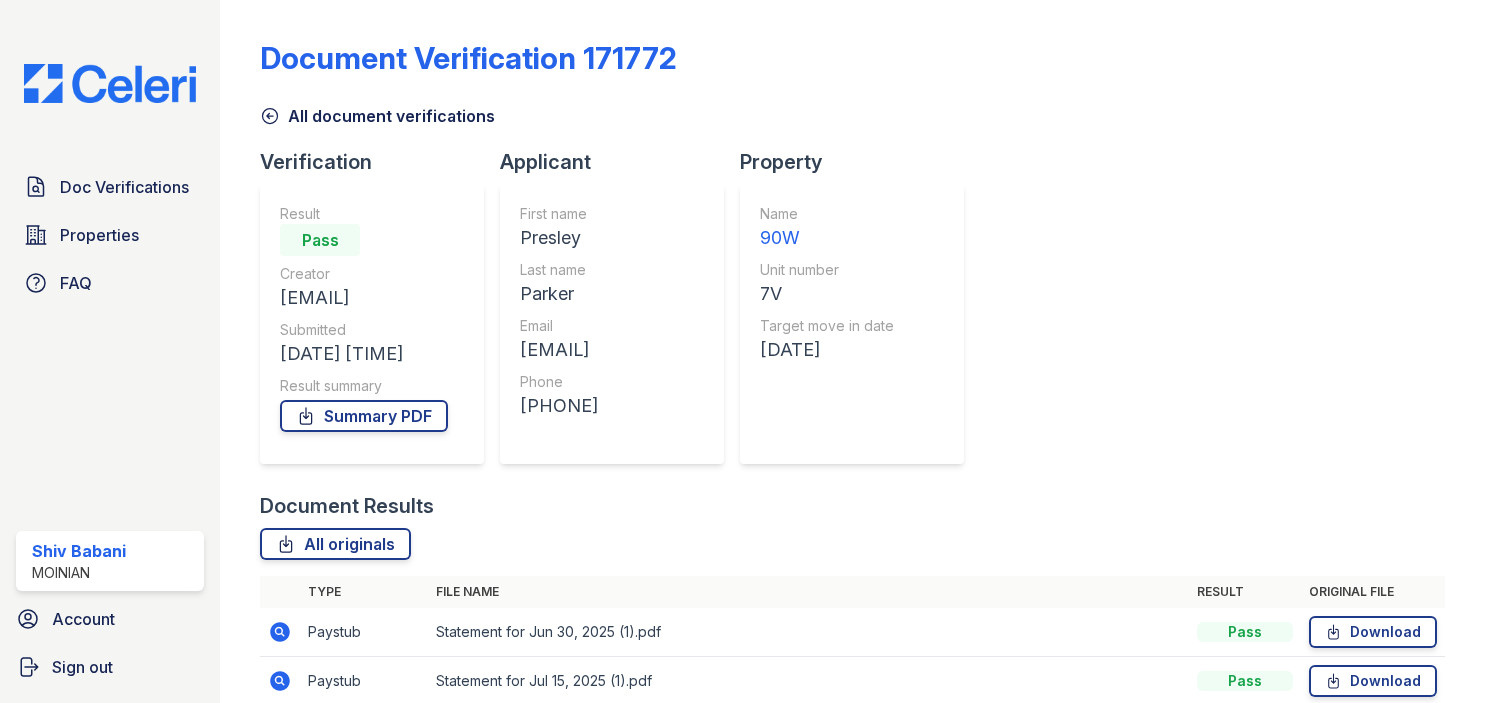scroll, scrollTop: 0, scrollLeft: 0, axis: both 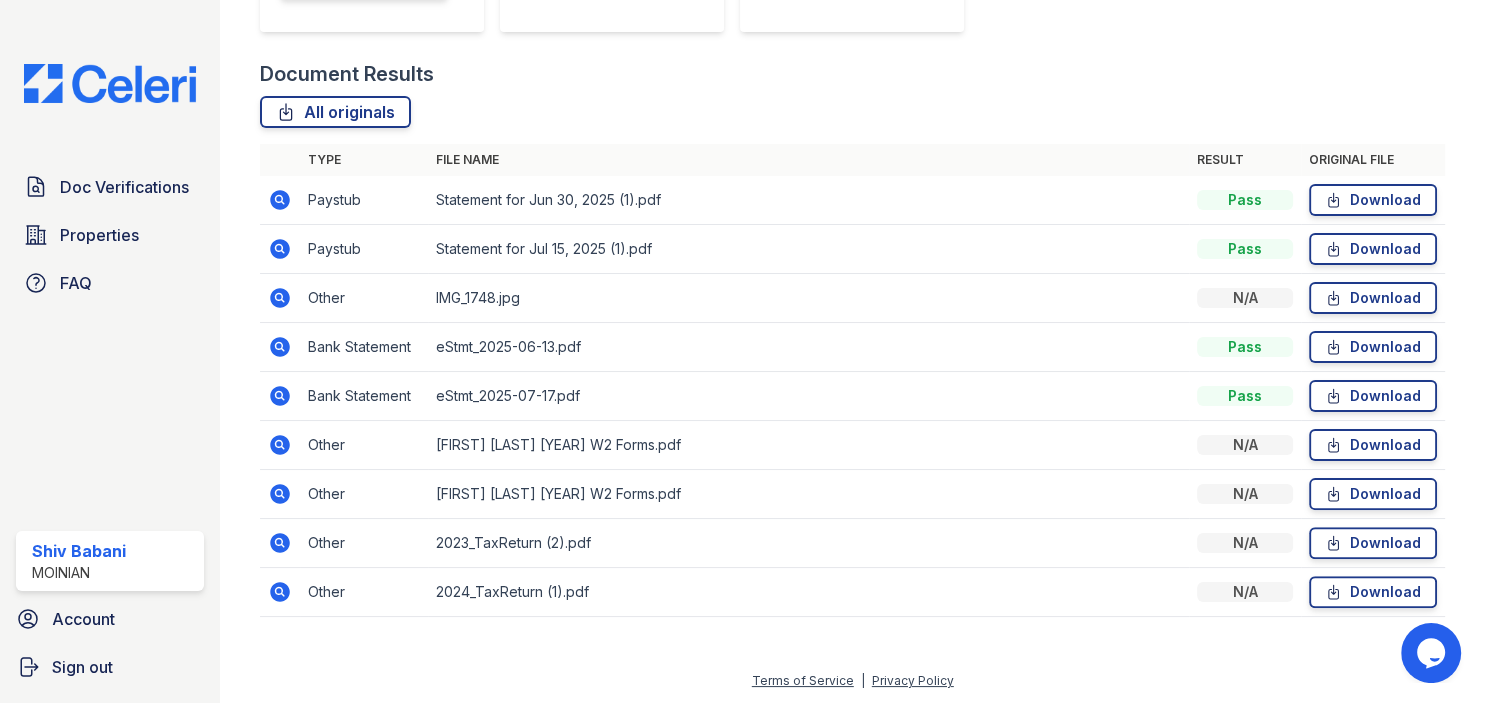 click 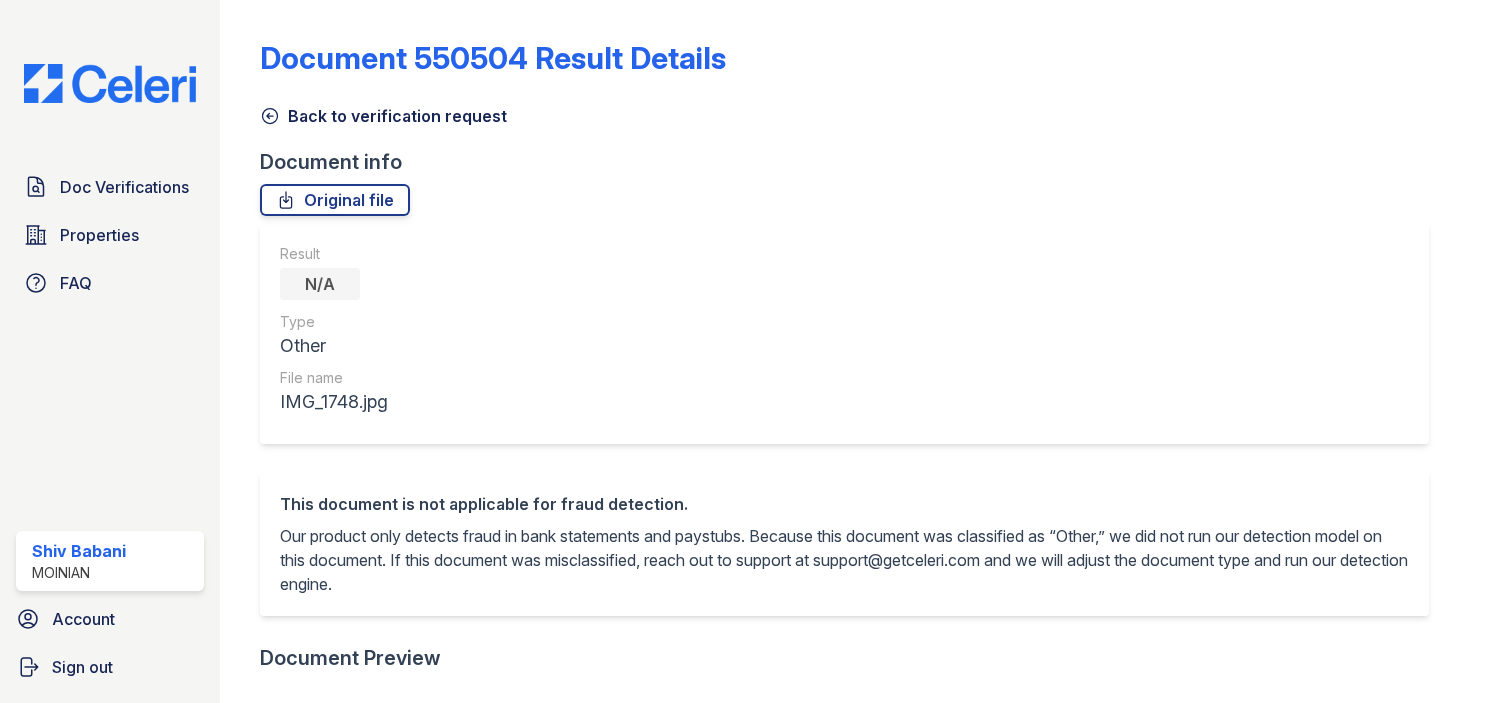 scroll, scrollTop: 0, scrollLeft: 0, axis: both 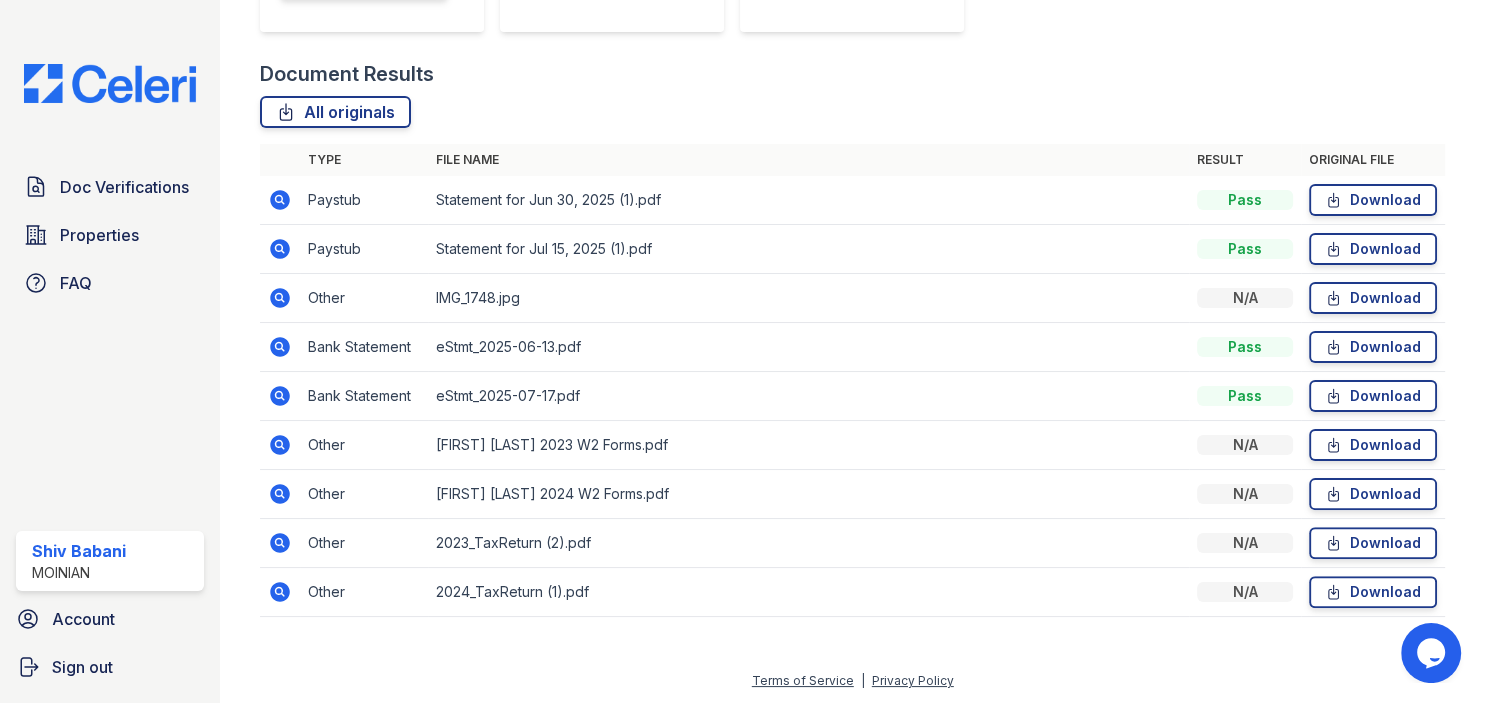 click 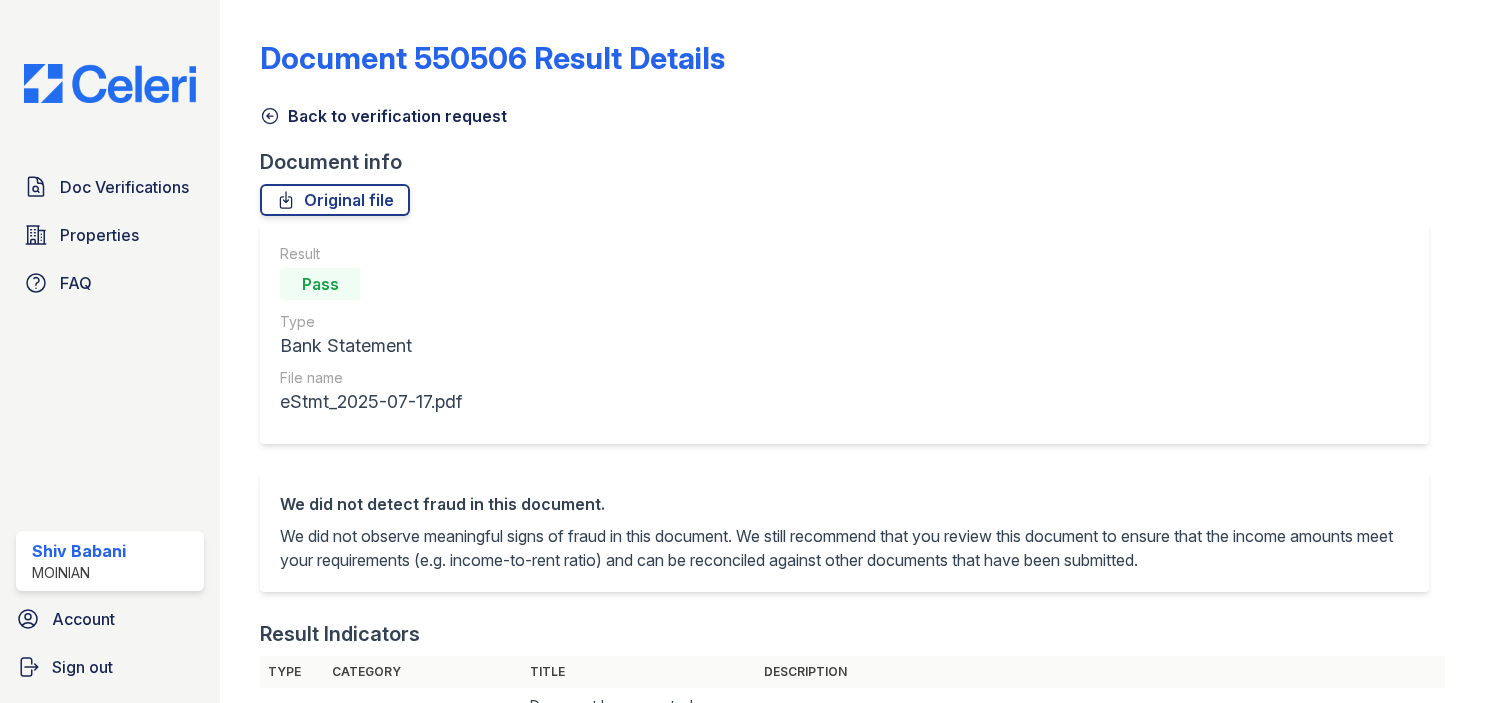 scroll, scrollTop: 0, scrollLeft: 0, axis: both 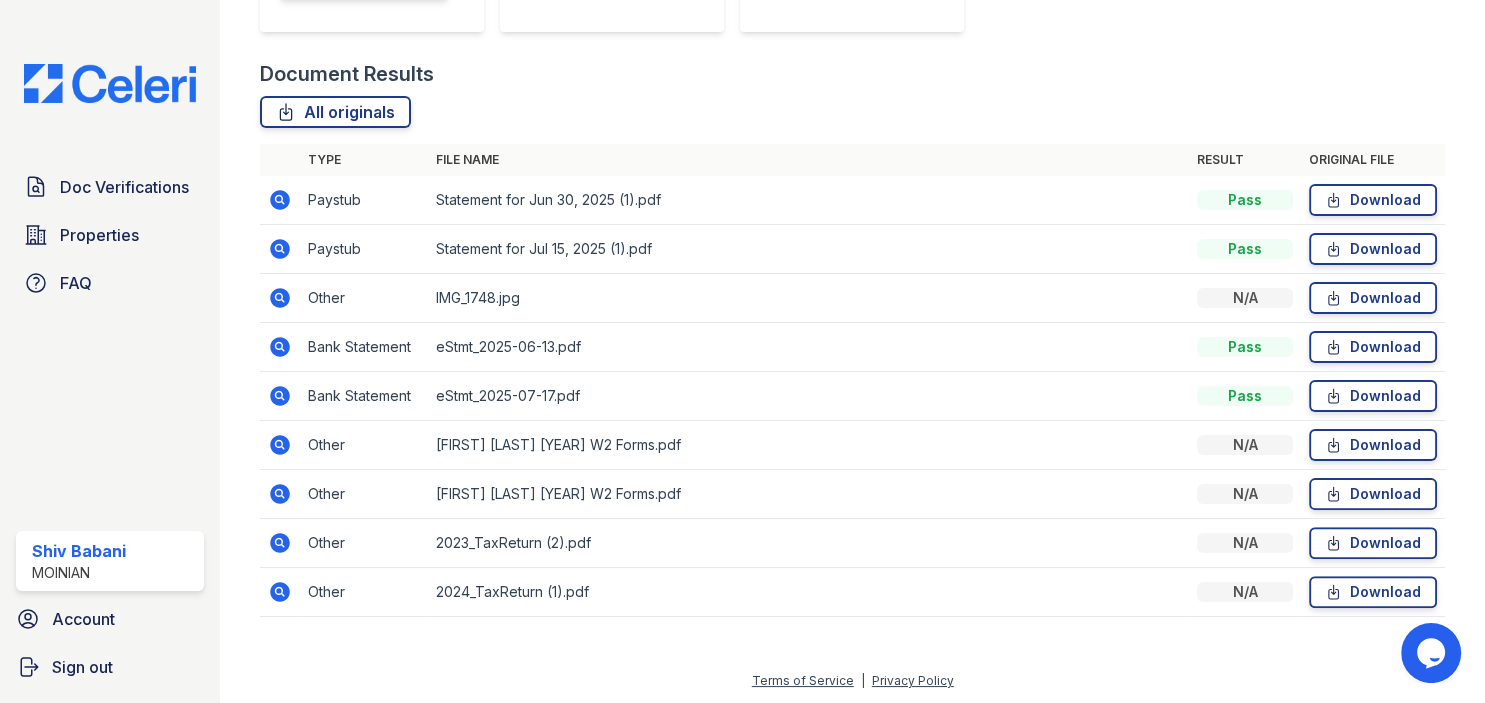 click 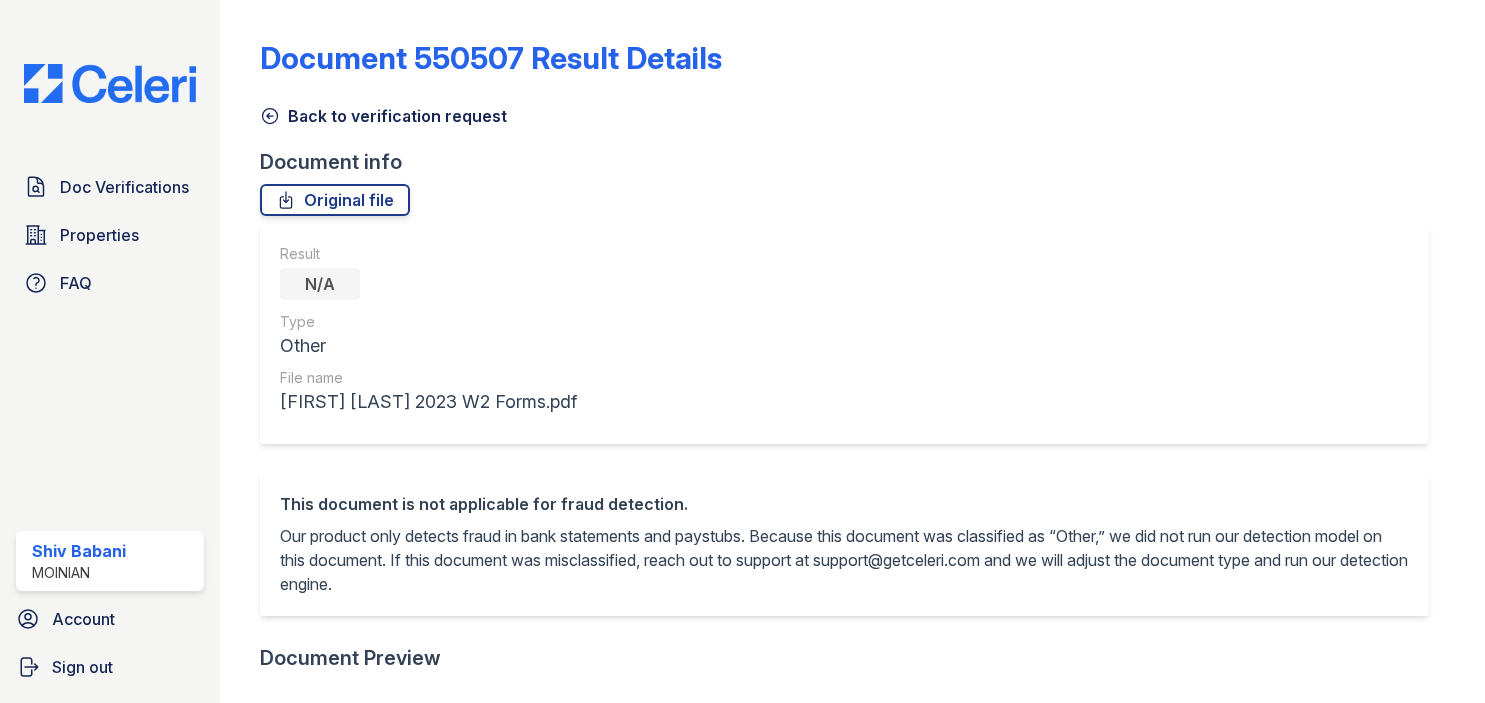 scroll, scrollTop: 0, scrollLeft: 0, axis: both 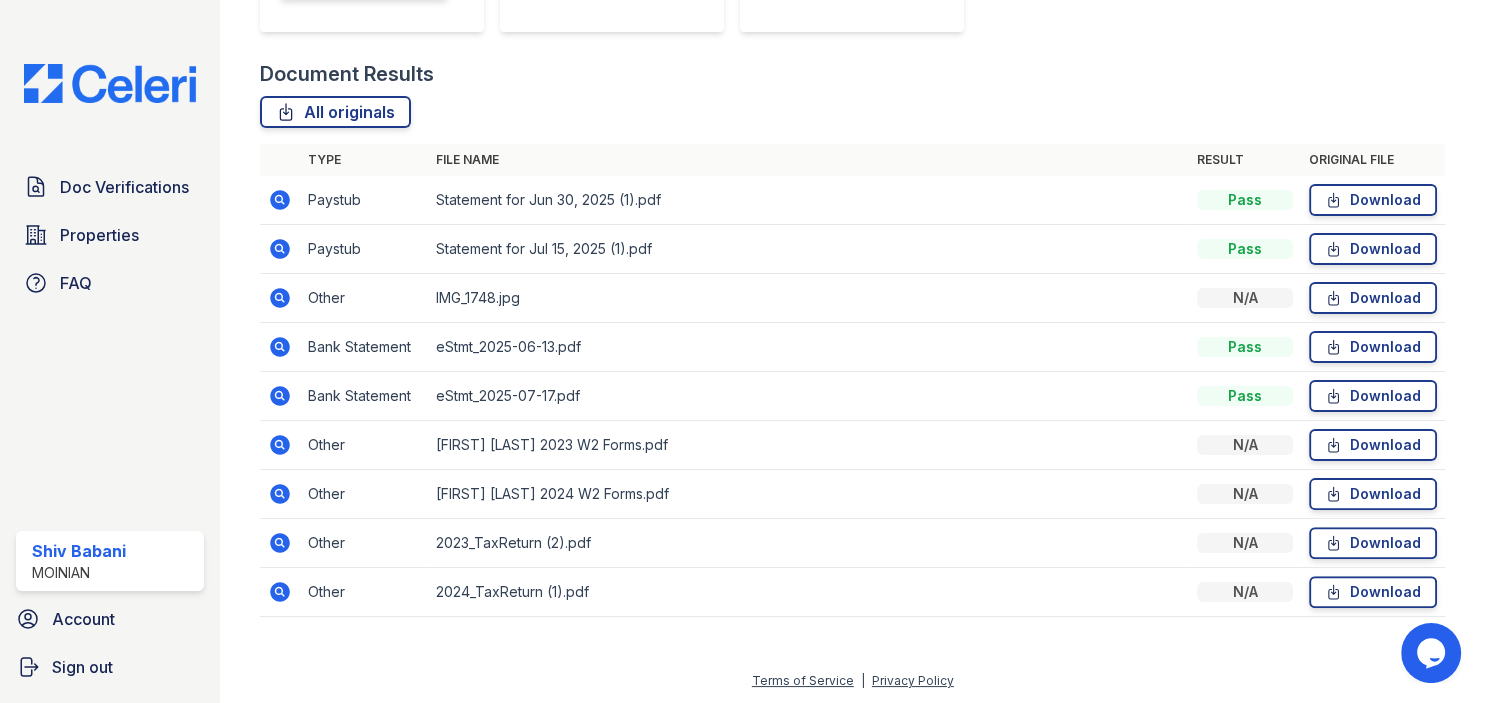 click 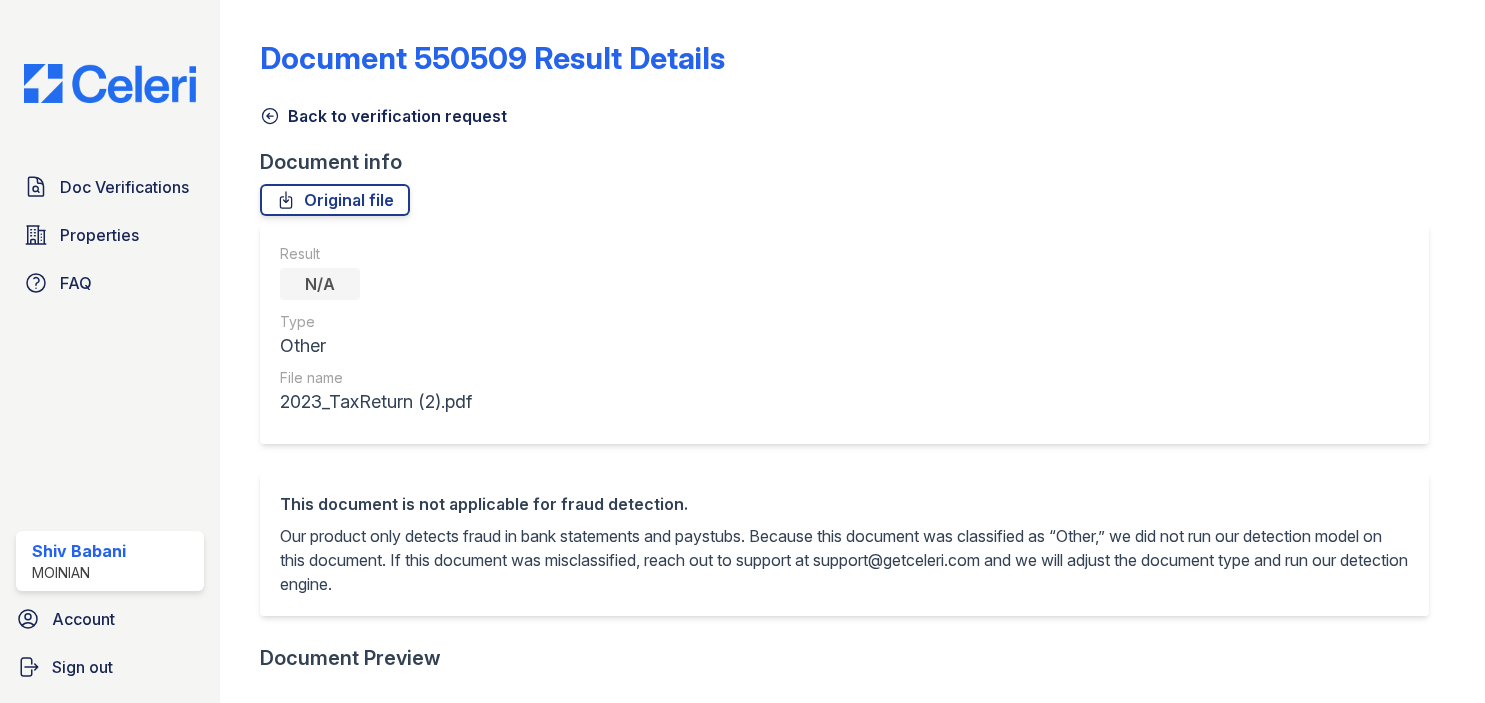 scroll, scrollTop: 0, scrollLeft: 0, axis: both 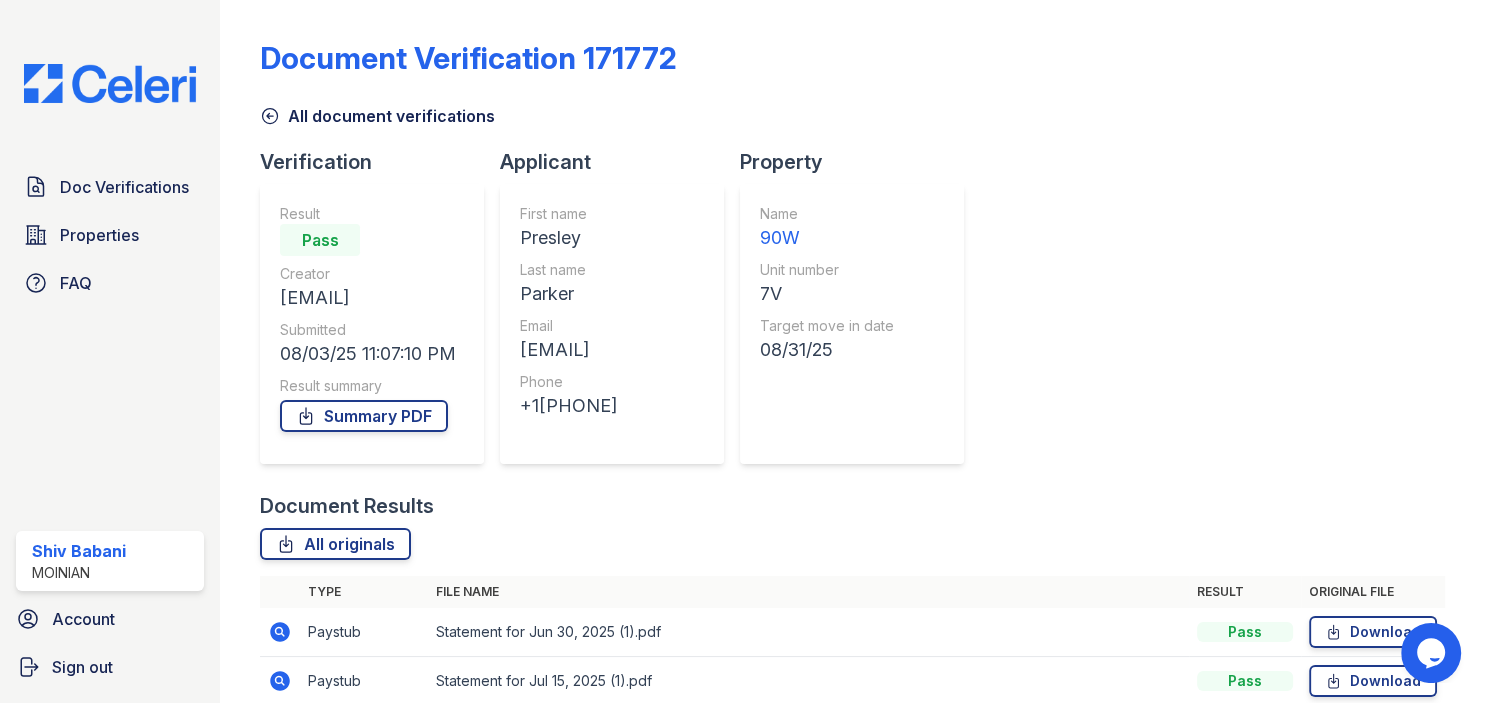drag, startPoint x: 698, startPoint y: 346, endPoint x: 498, endPoint y: 364, distance: 200.80836 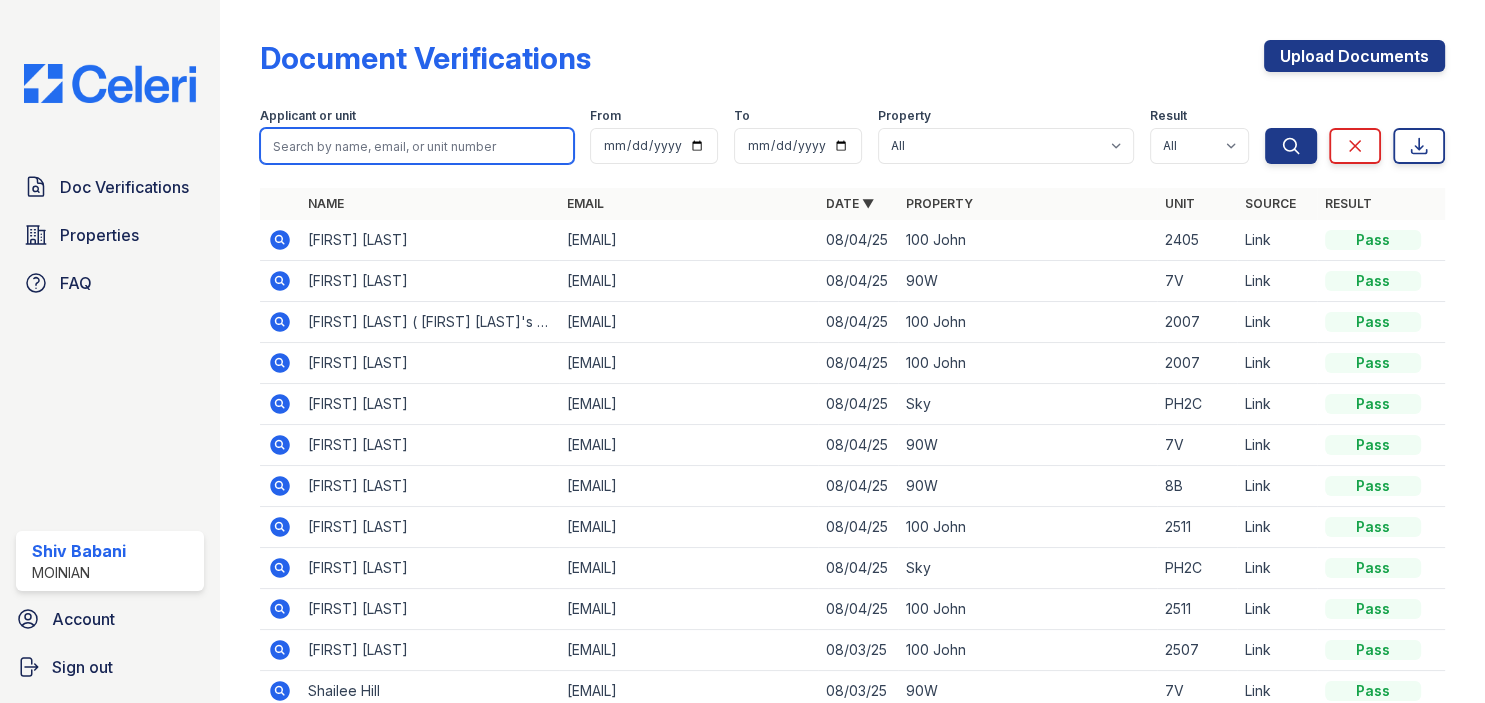 click at bounding box center (417, 146) 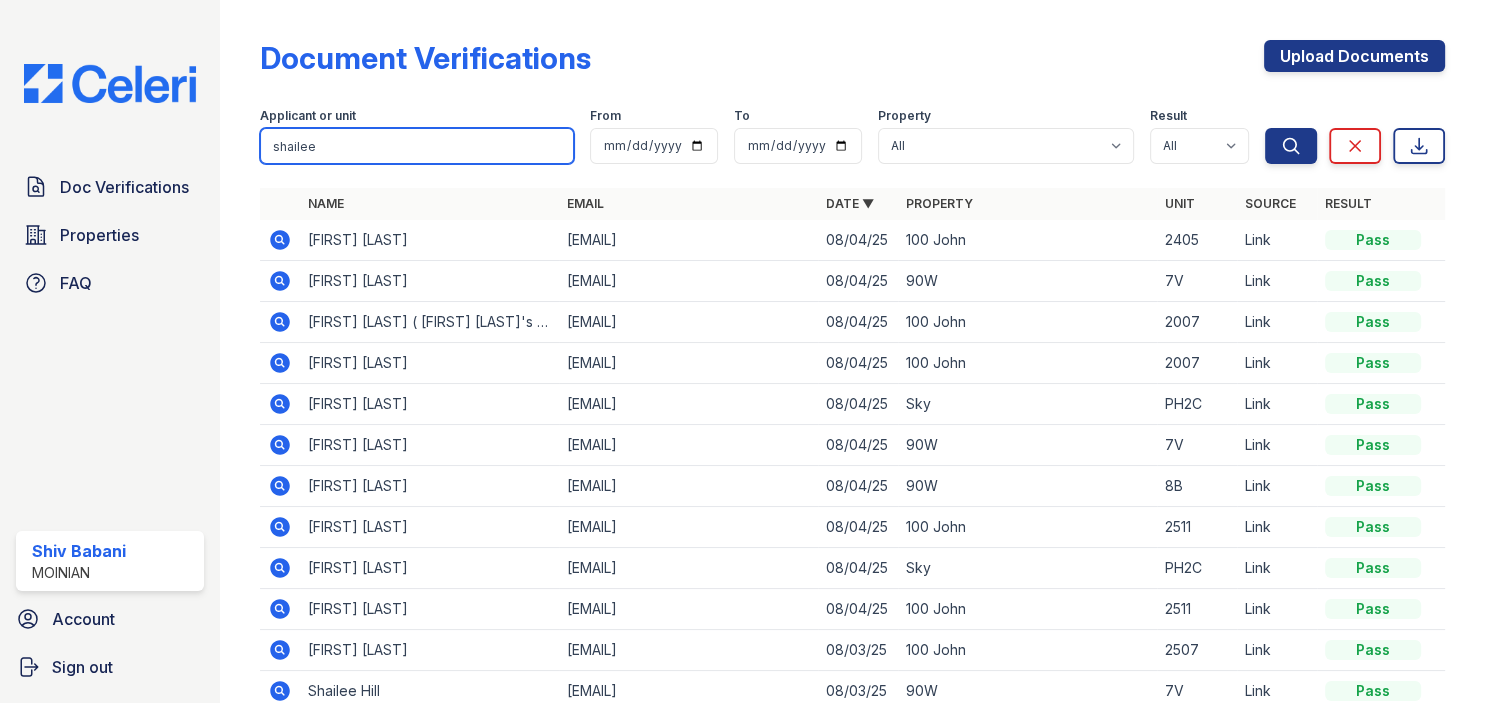 type on "shailee" 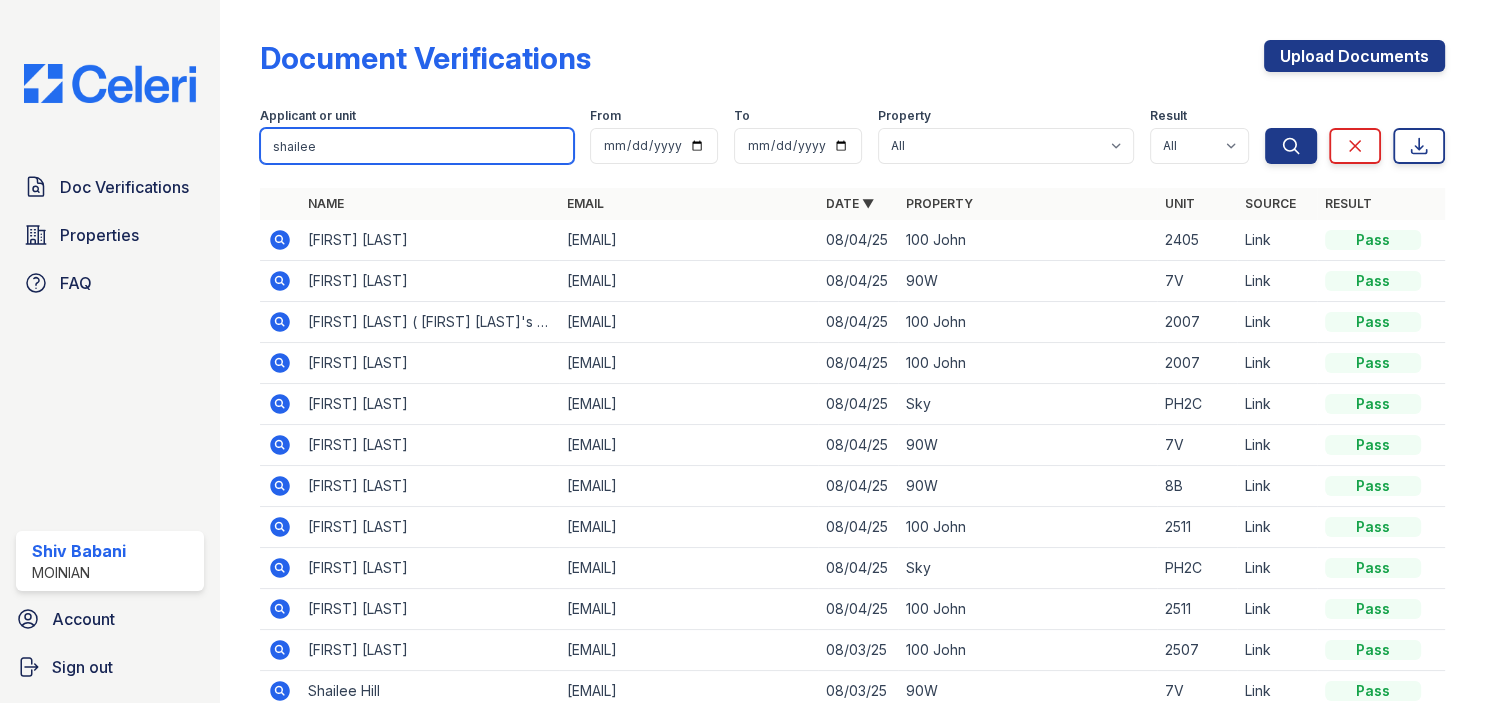 click on "Search" at bounding box center [1291, 146] 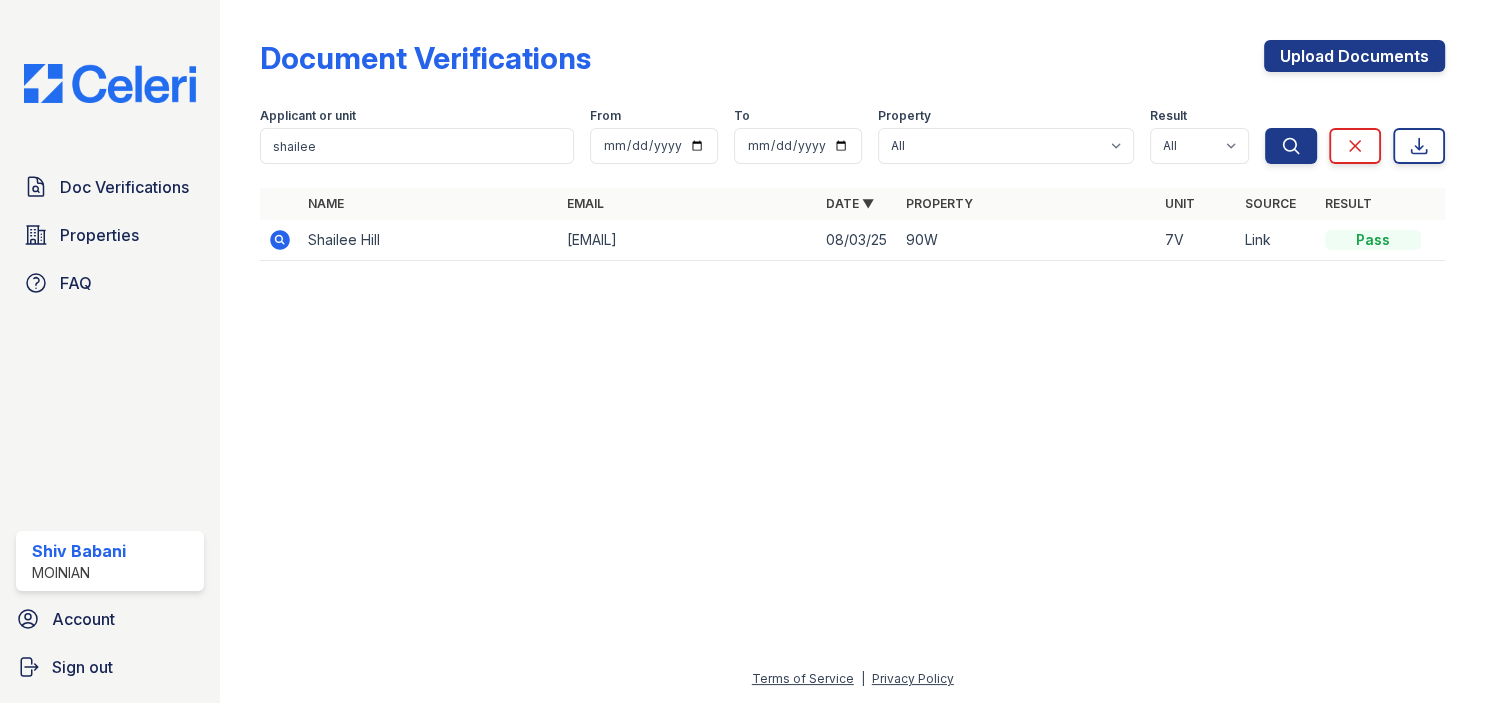 click 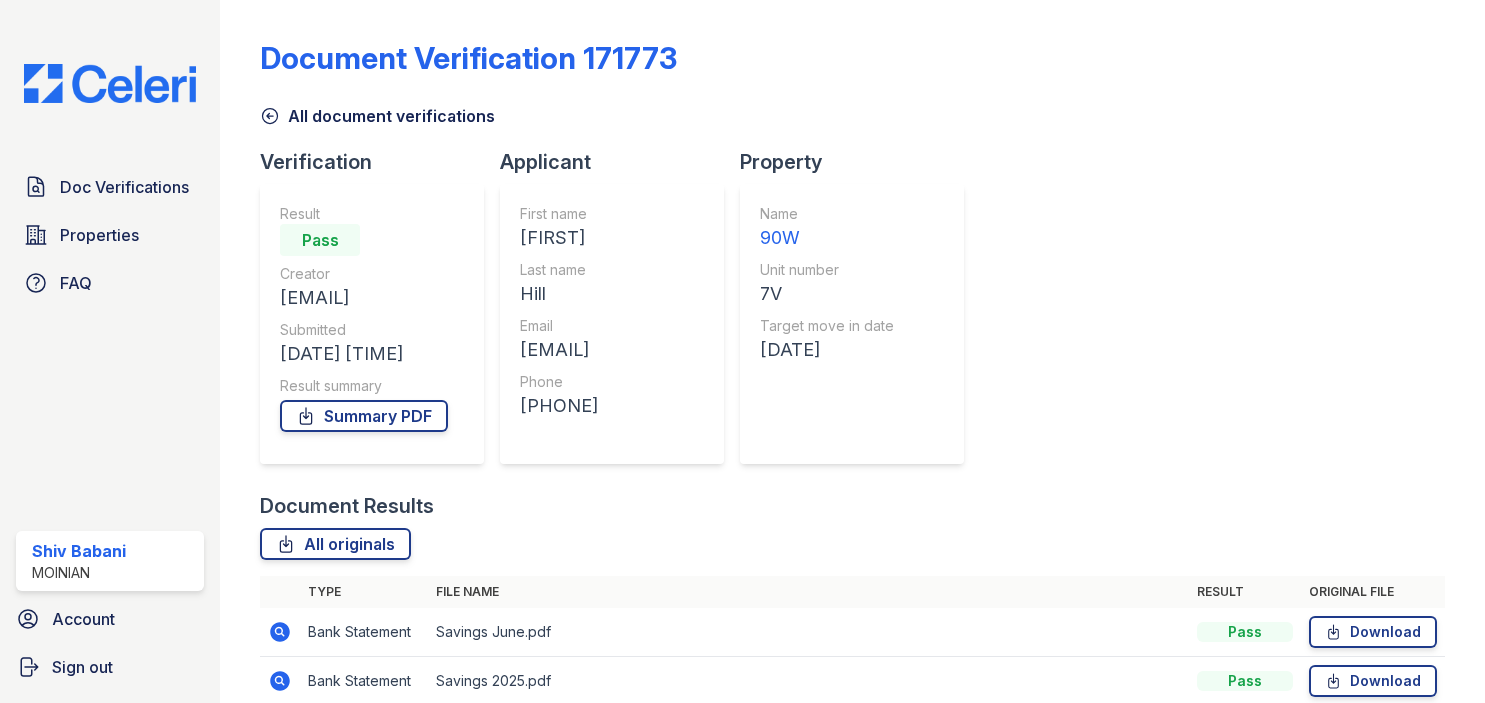 scroll, scrollTop: 0, scrollLeft: 0, axis: both 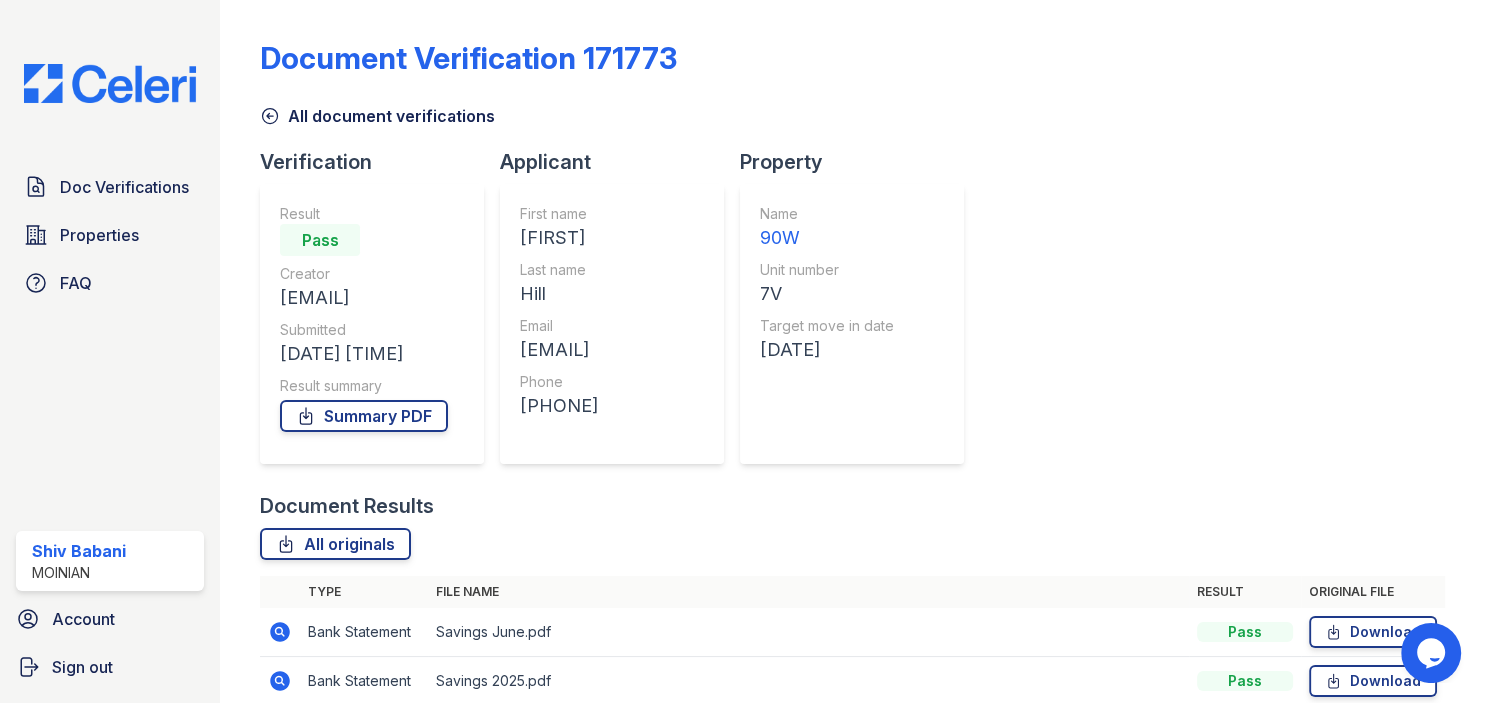 drag, startPoint x: 745, startPoint y: 358, endPoint x: 541, endPoint y: 359, distance: 204.00246 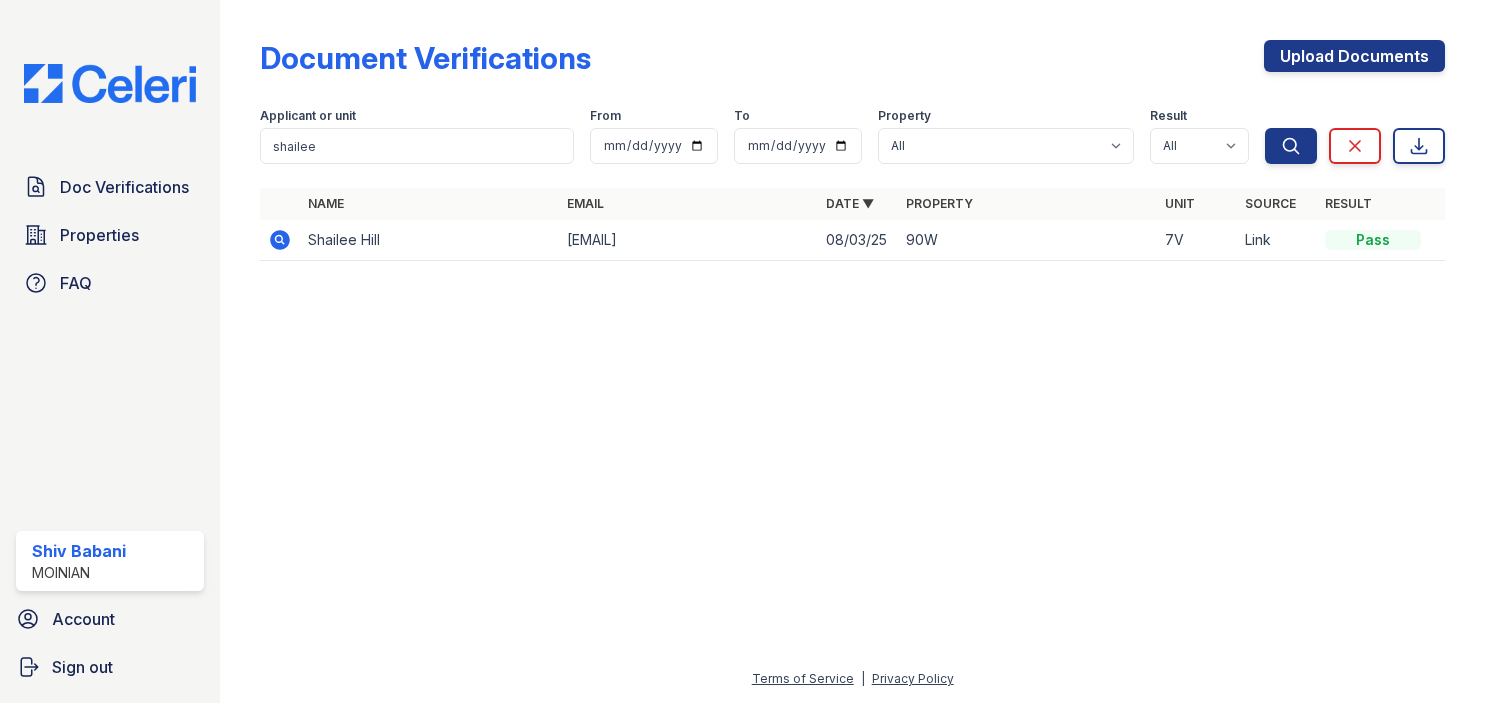 scroll, scrollTop: 0, scrollLeft: 0, axis: both 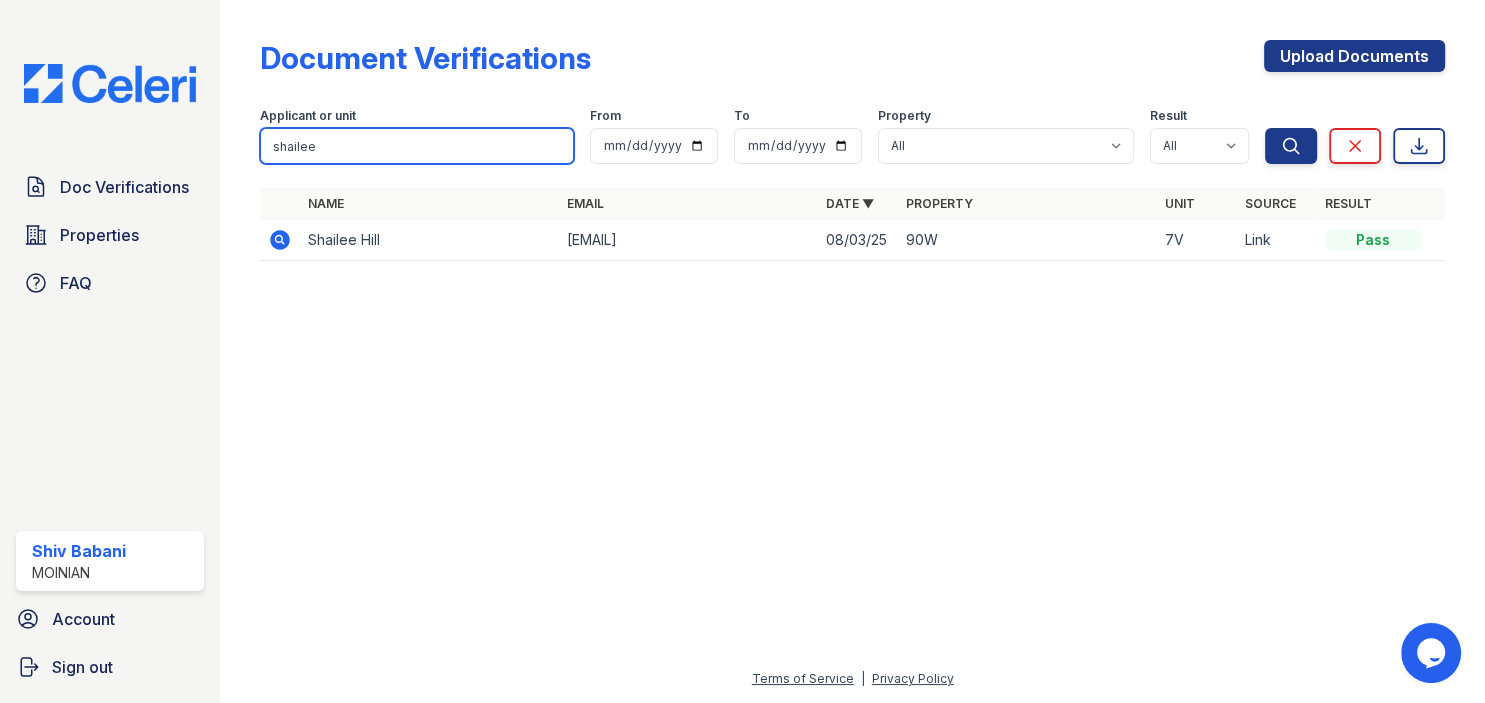 click on "shailee" at bounding box center (417, 146) 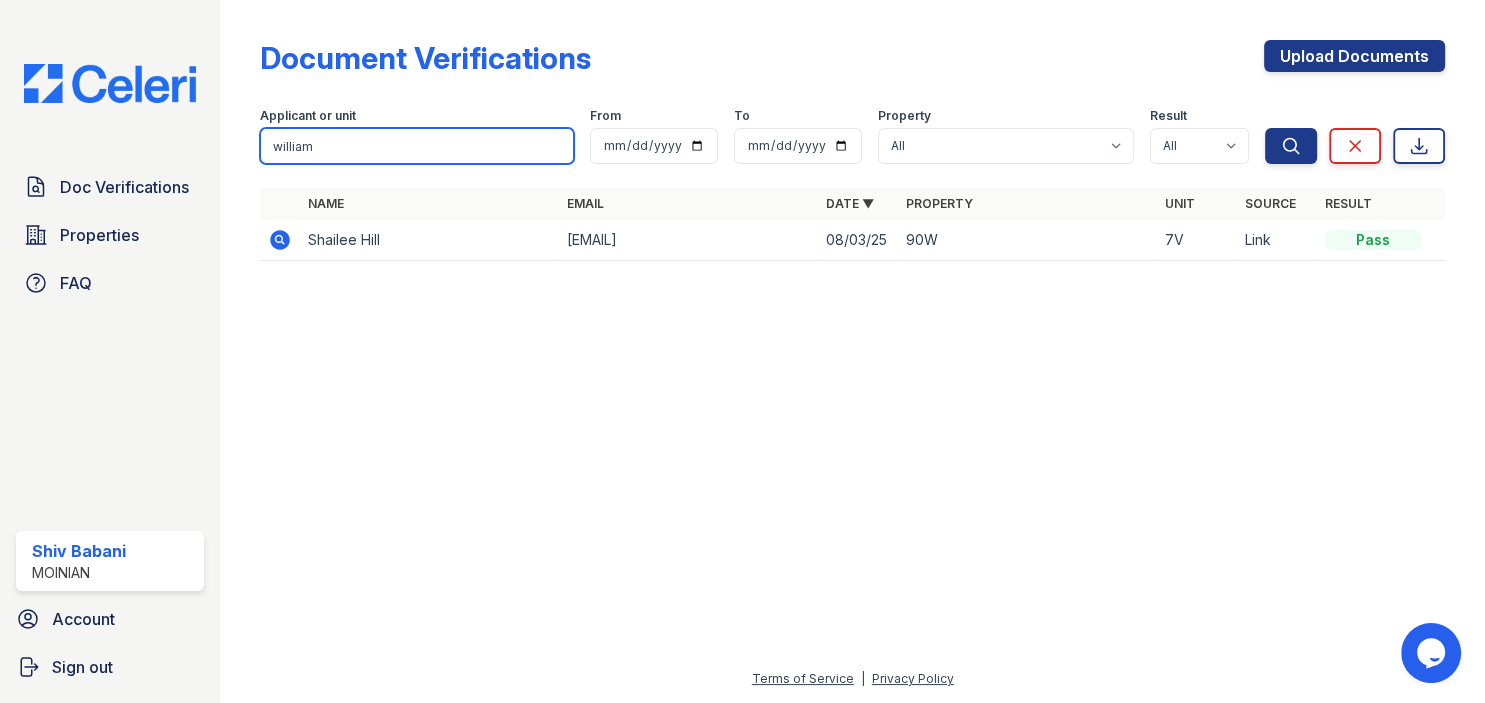 type on "william" 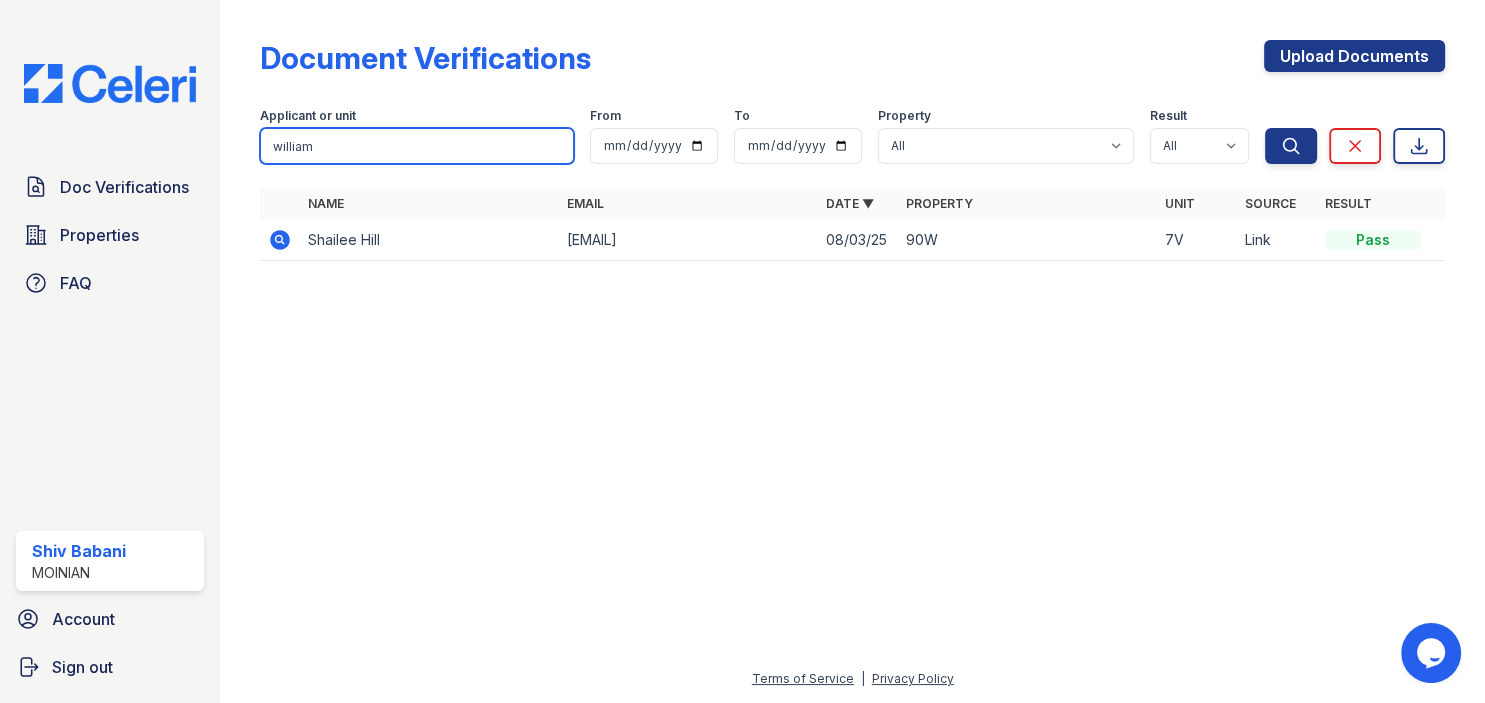 click on "Search" at bounding box center (1291, 146) 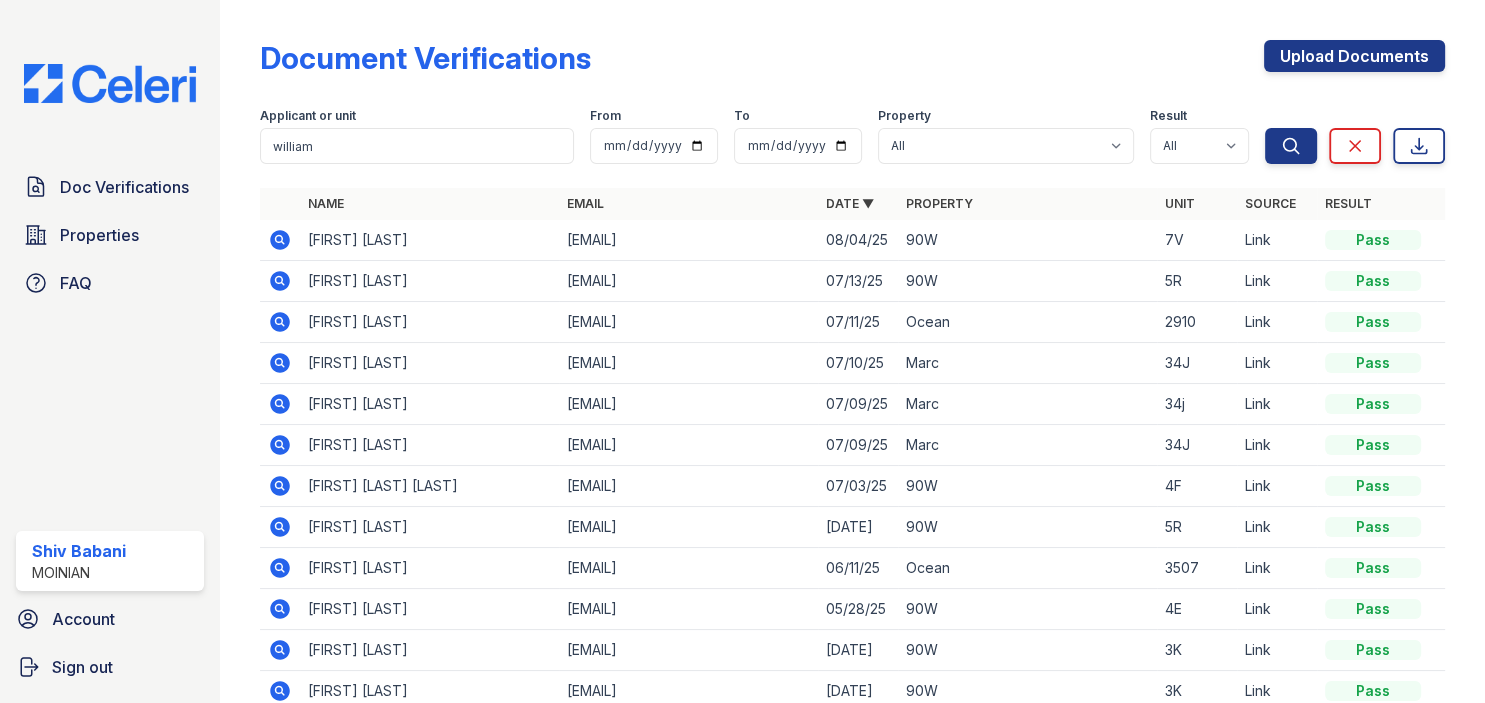 click 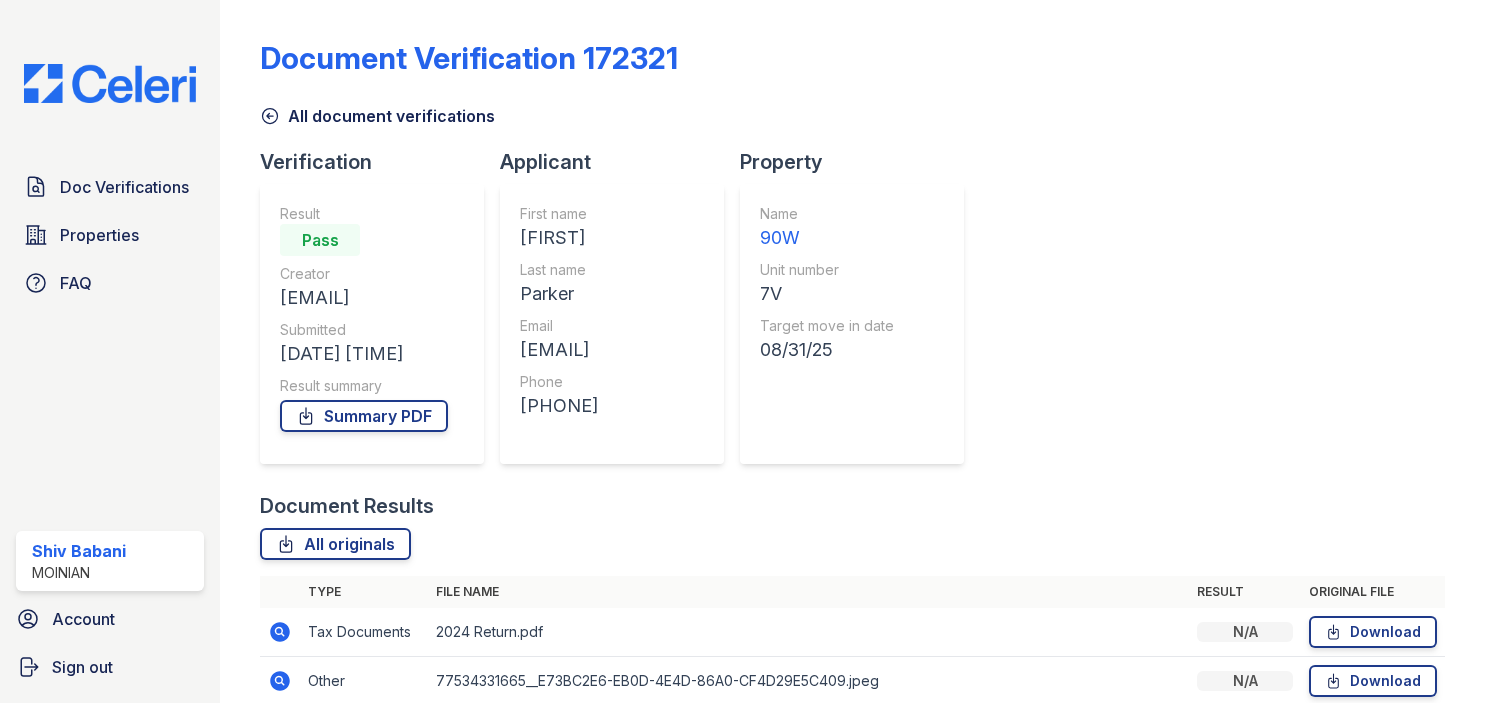 scroll, scrollTop: 0, scrollLeft: 0, axis: both 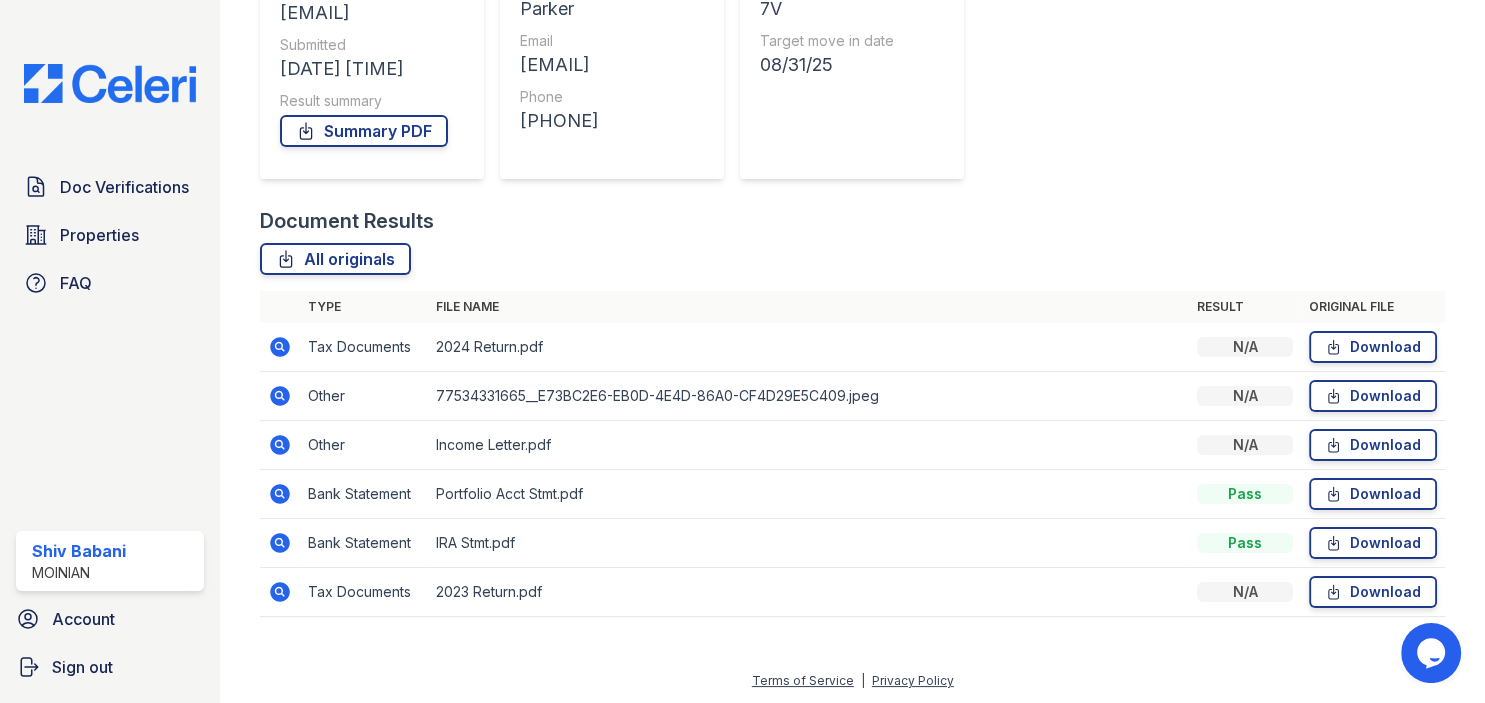 click 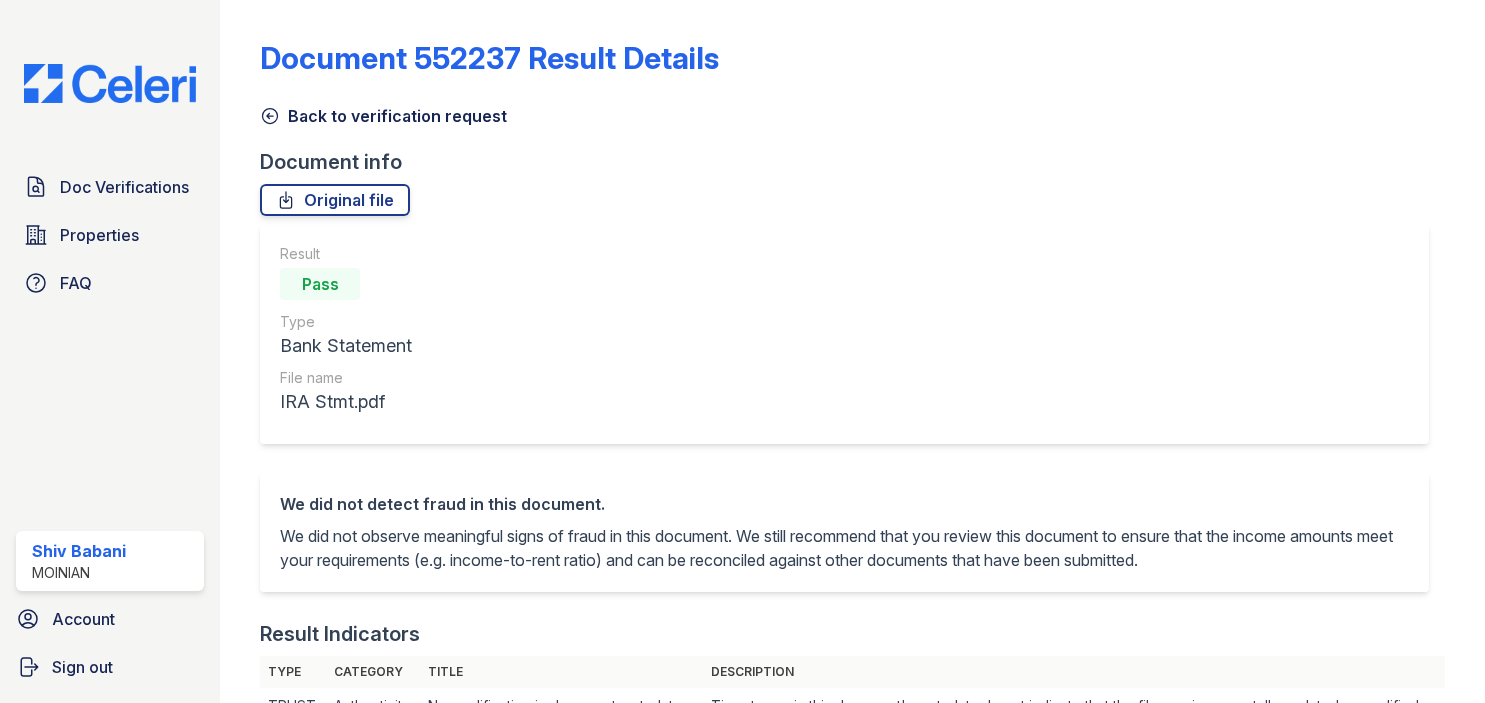scroll, scrollTop: 0, scrollLeft: 0, axis: both 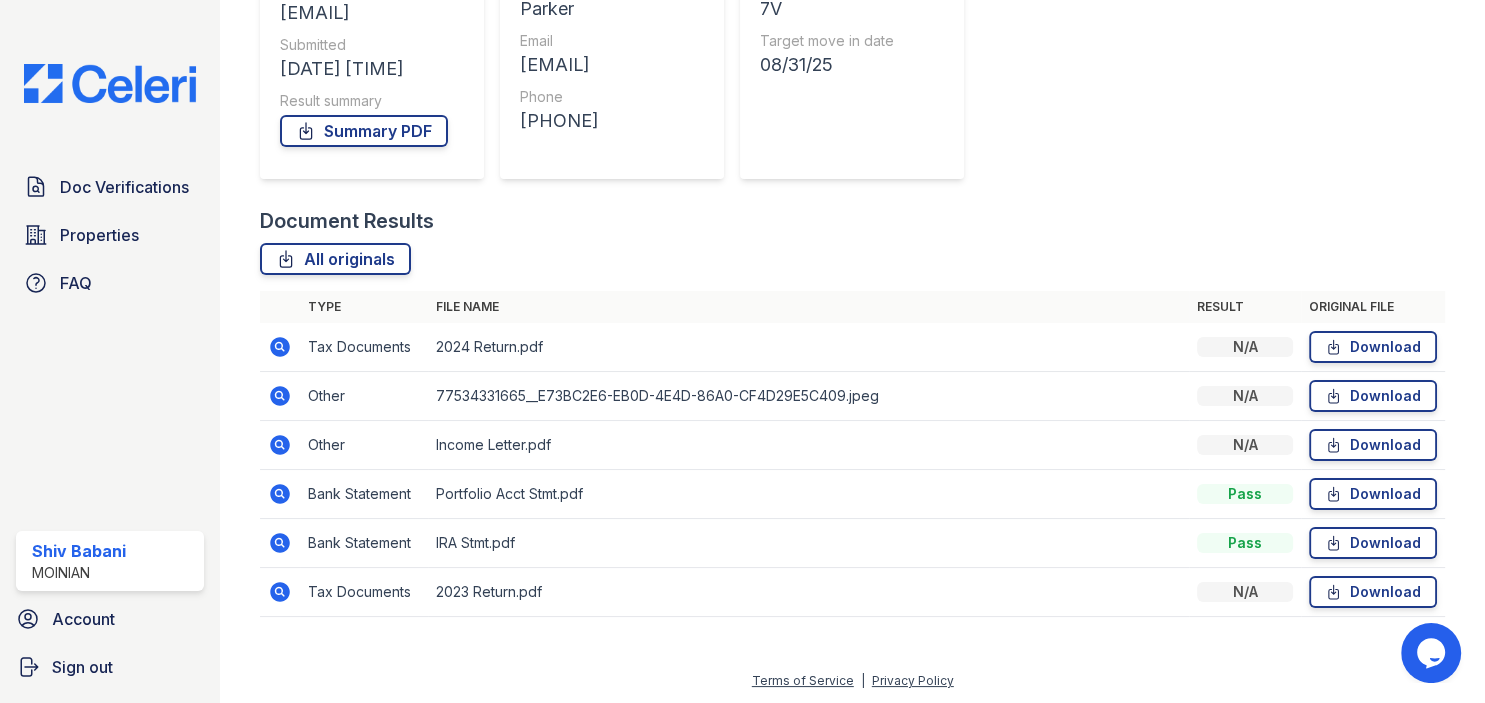click 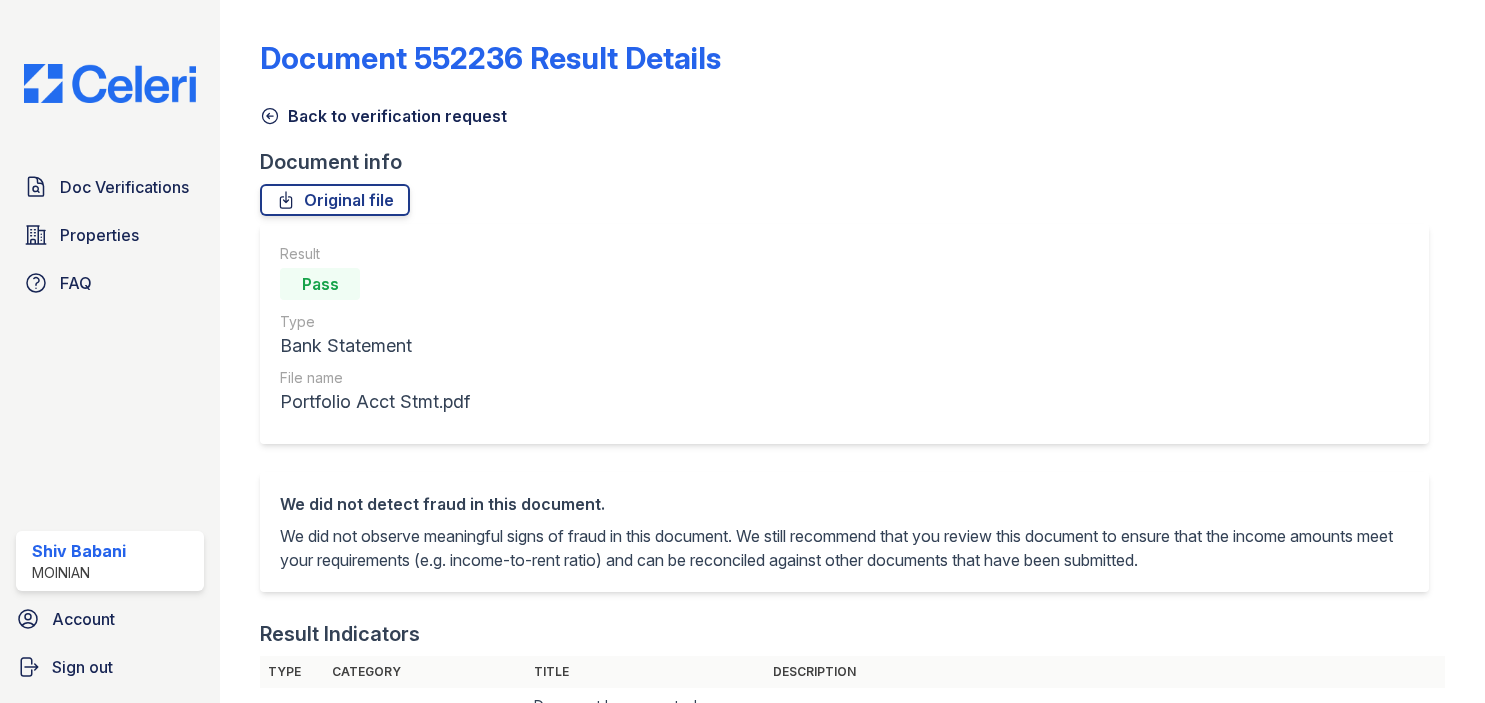 scroll, scrollTop: 0, scrollLeft: 0, axis: both 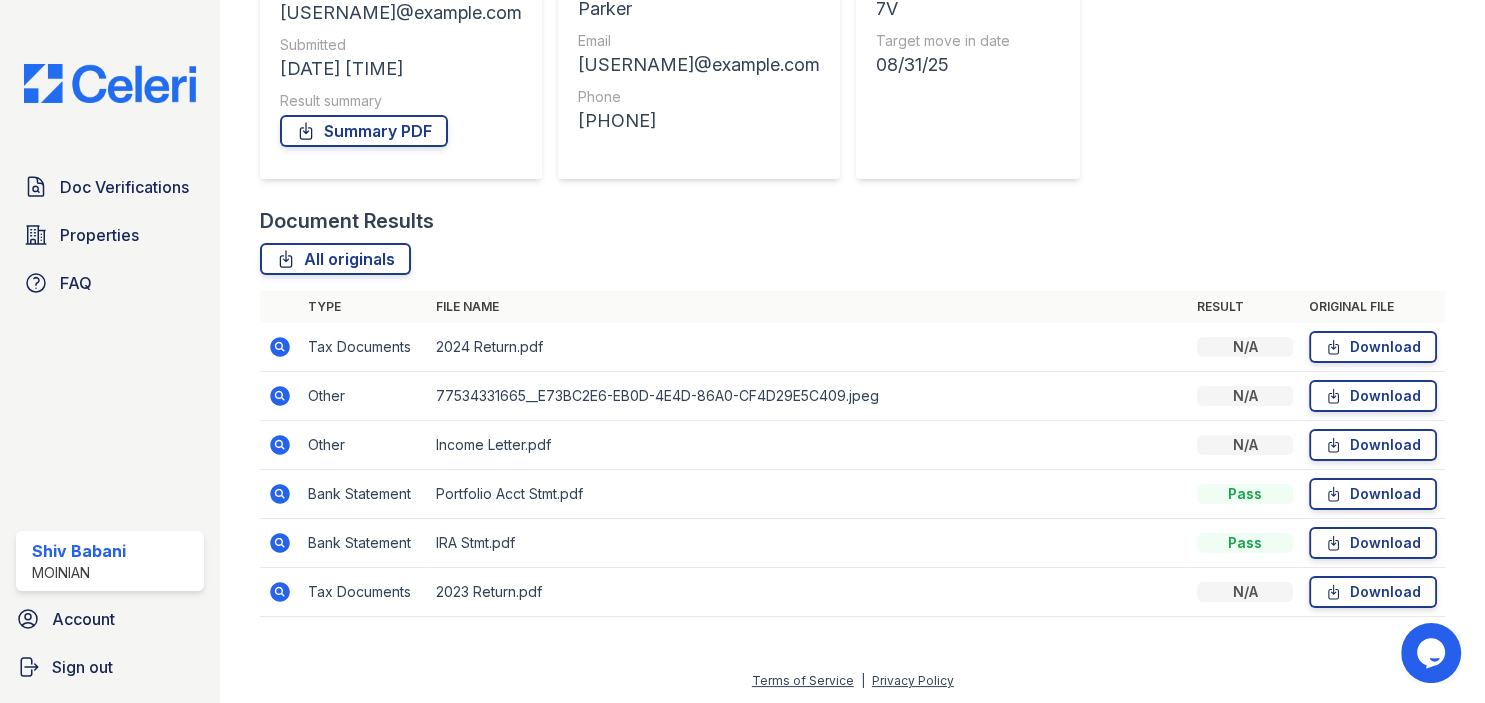 click 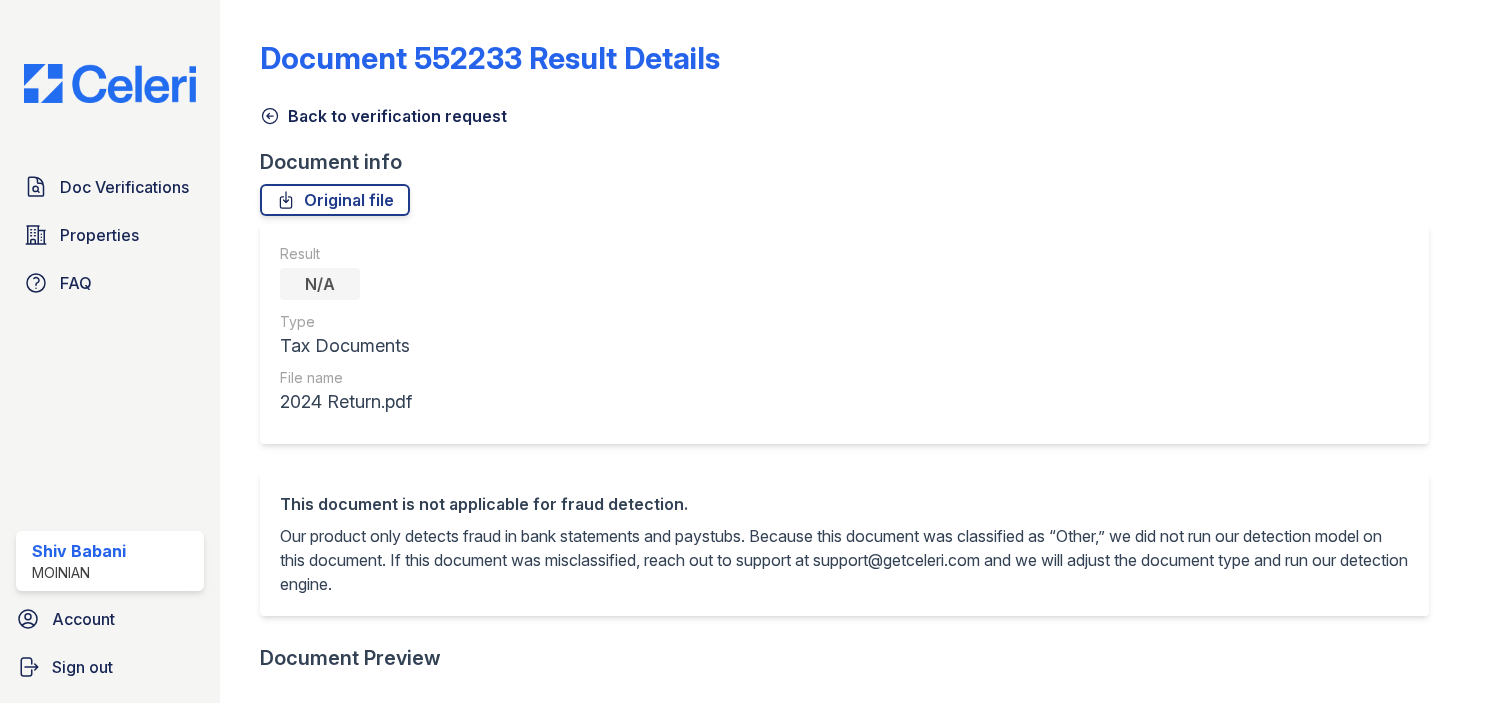 scroll, scrollTop: 0, scrollLeft: 0, axis: both 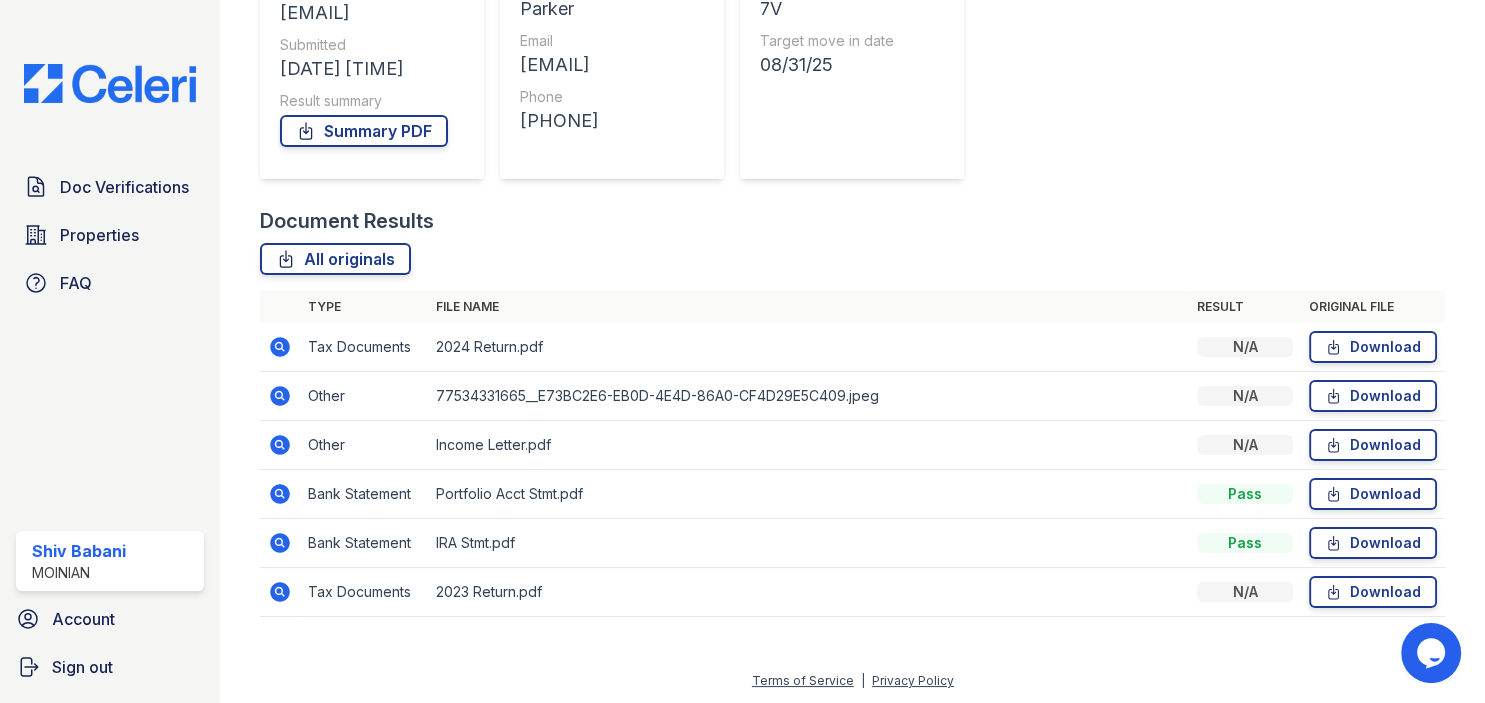 click 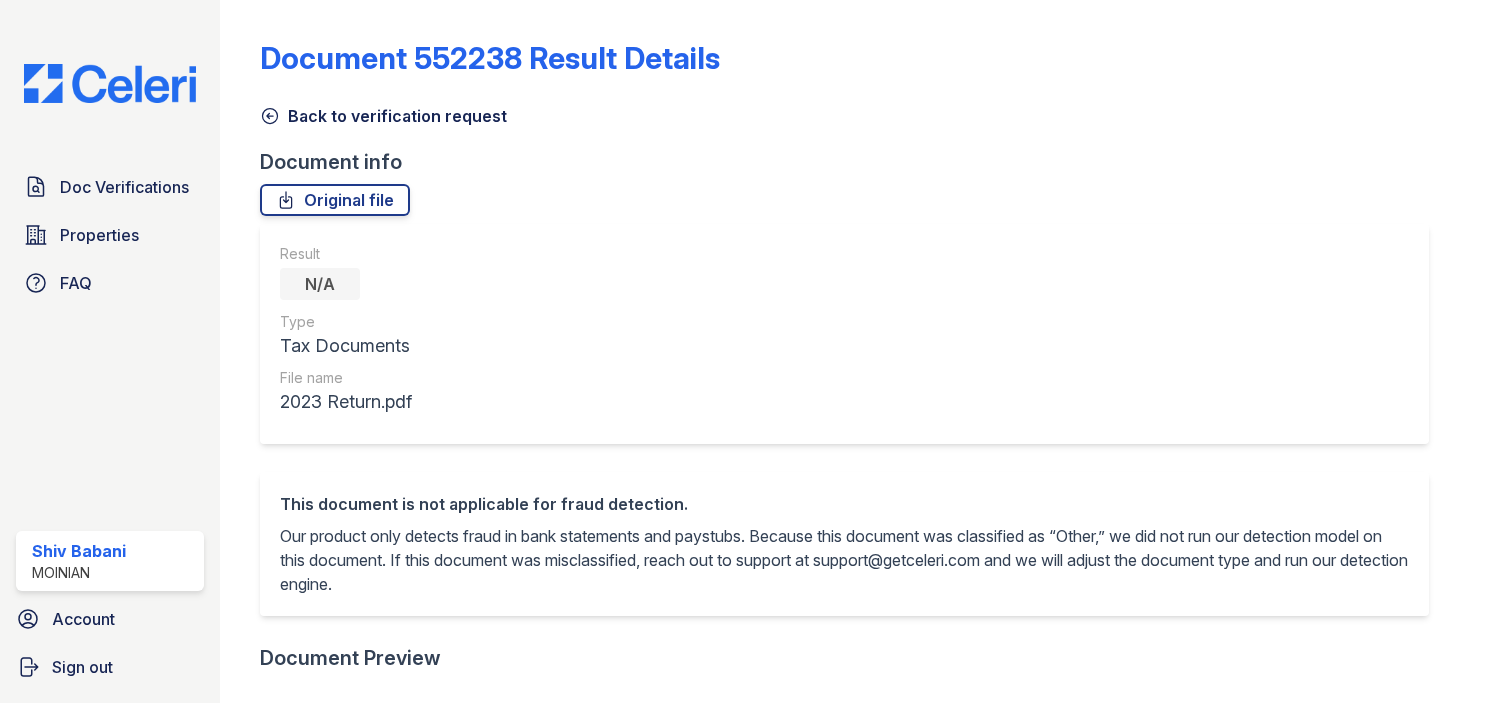 scroll, scrollTop: 0, scrollLeft: 0, axis: both 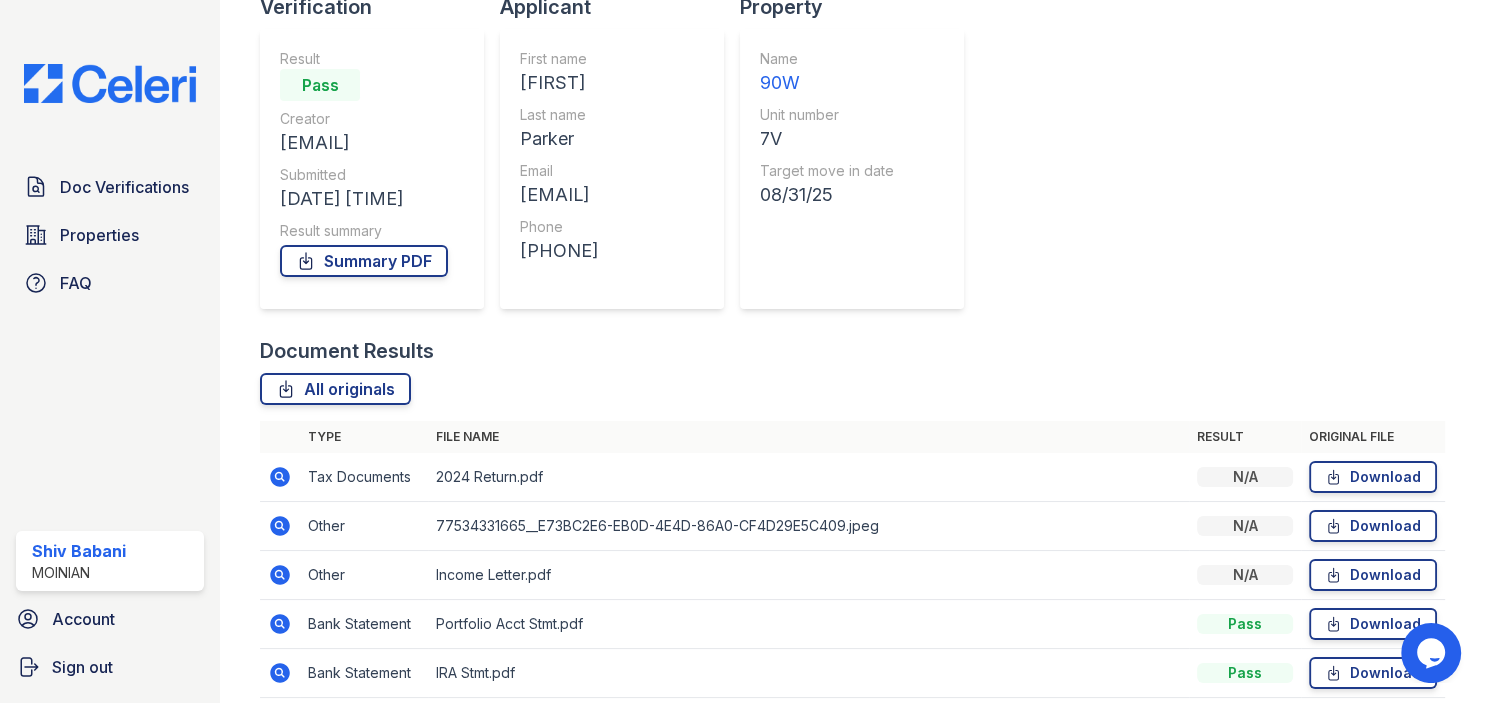 drag, startPoint x: 704, startPoint y: 201, endPoint x: 532, endPoint y: 210, distance: 172.2353 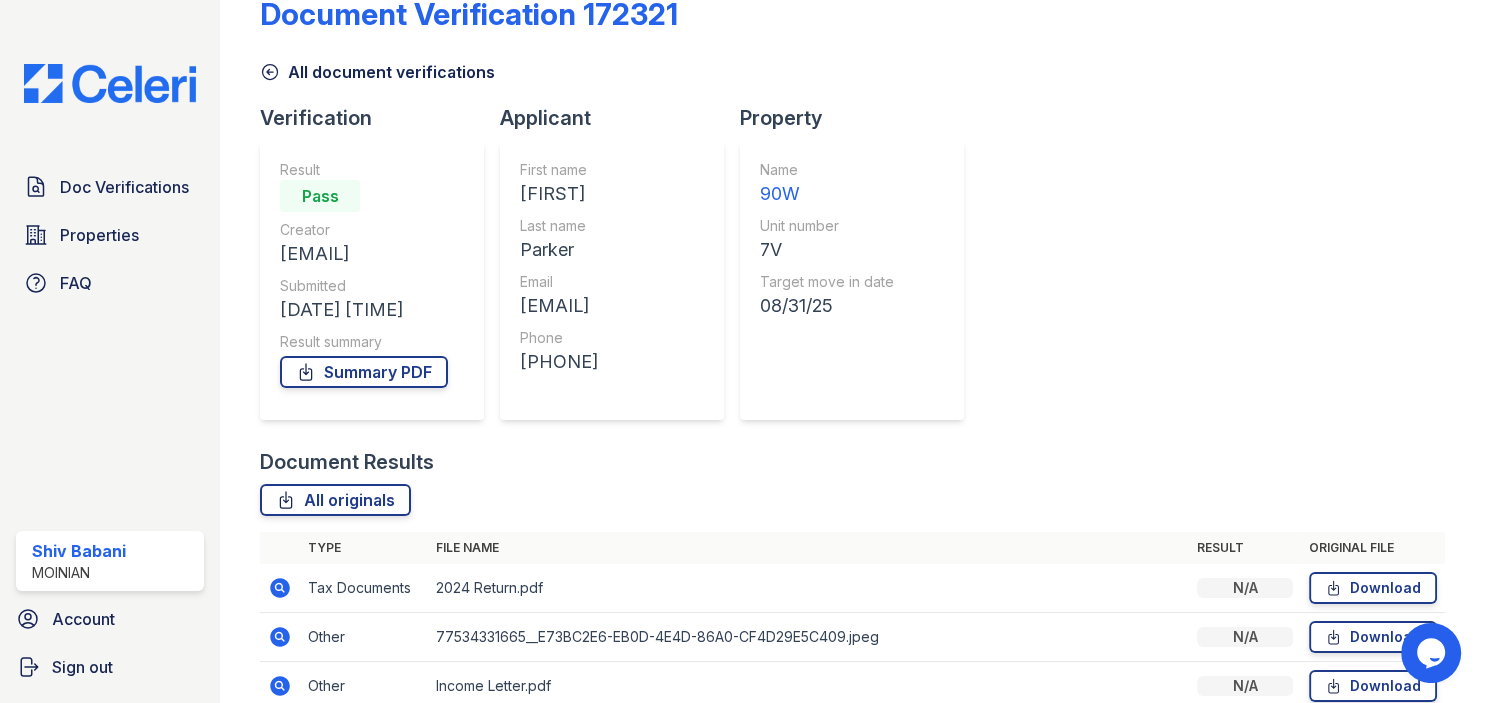 scroll, scrollTop: 285, scrollLeft: 0, axis: vertical 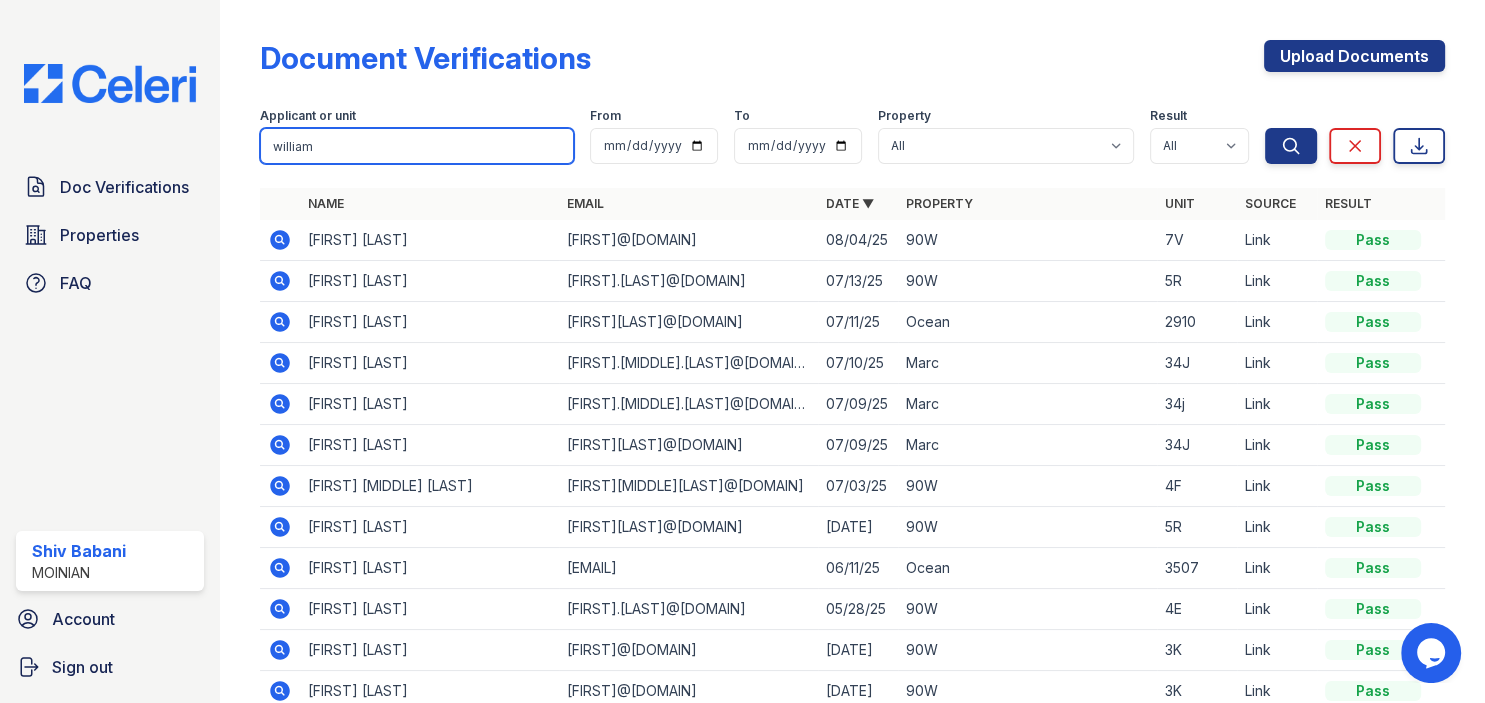 click on "william" at bounding box center (417, 146) 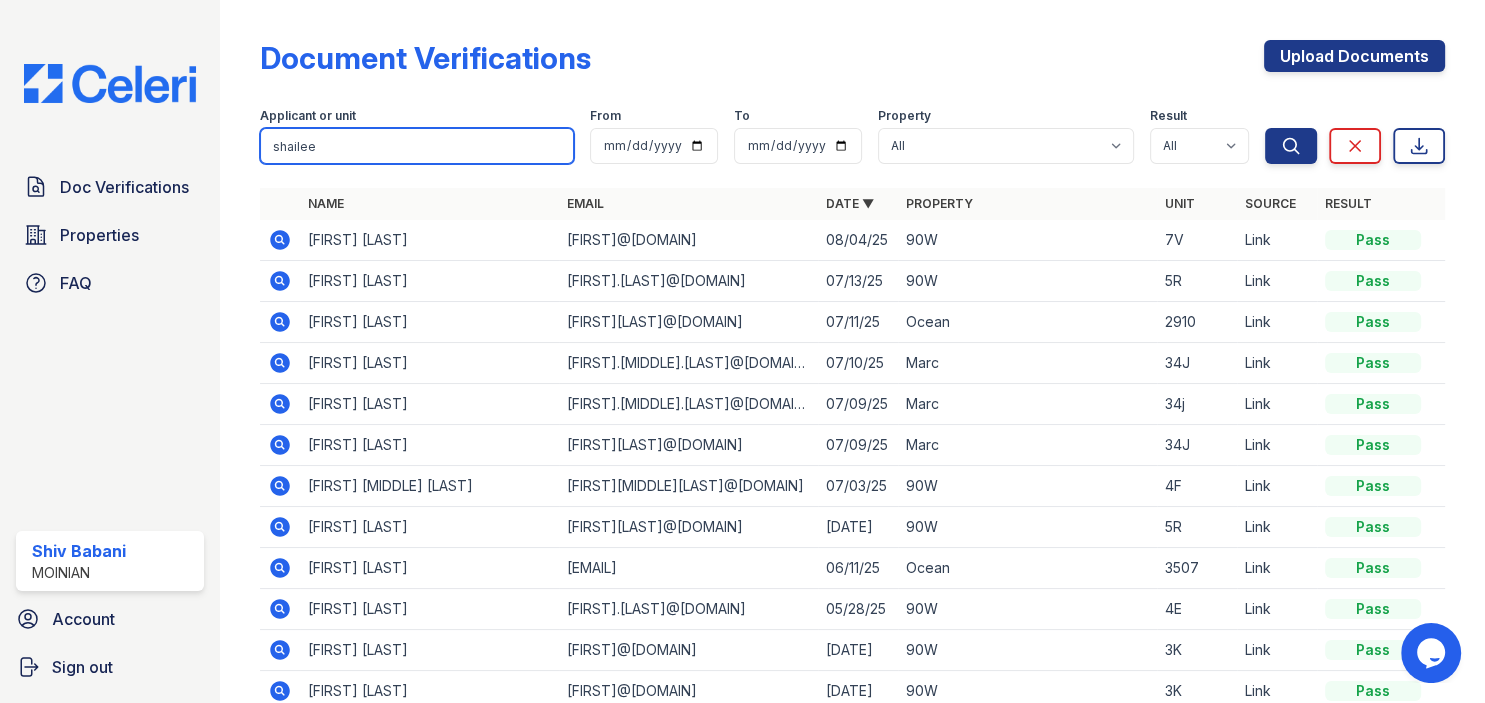 type on "shailee" 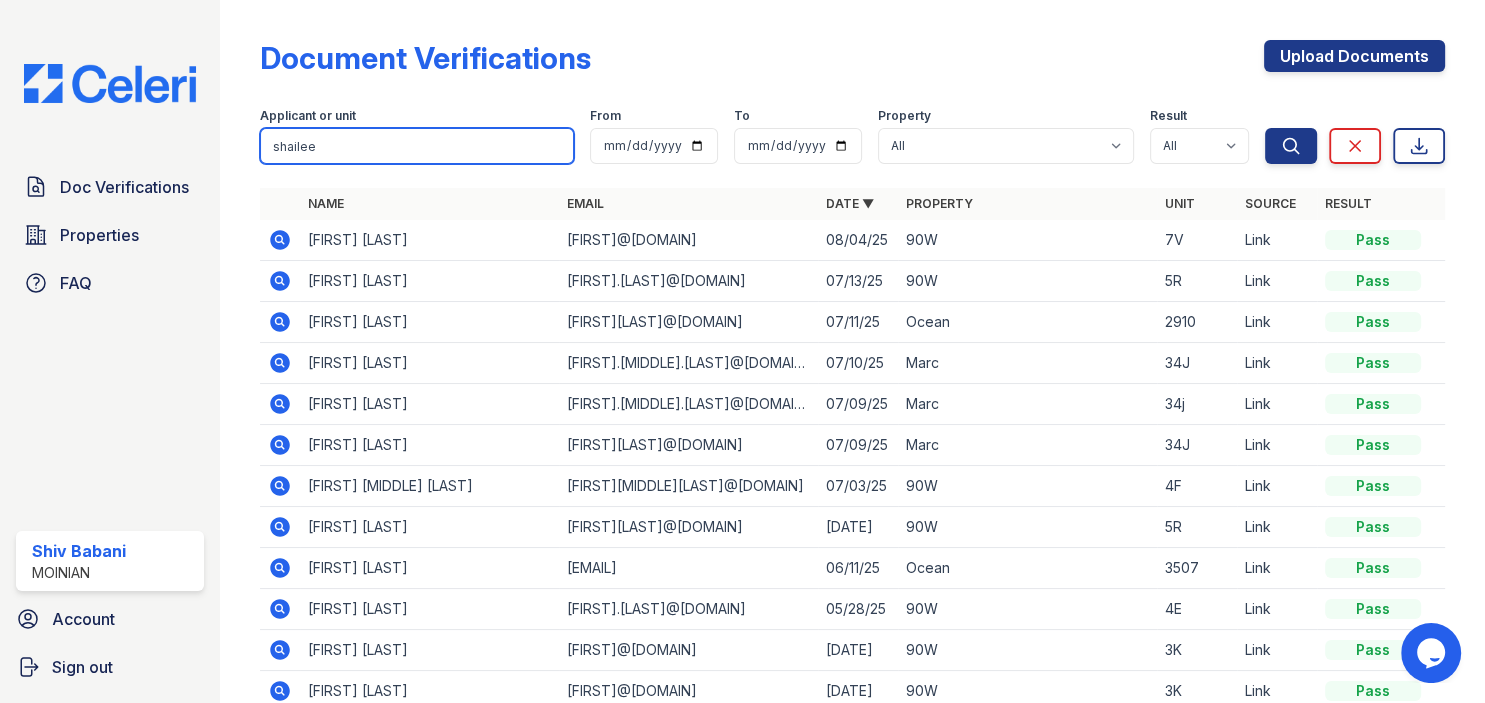 click on "Search" at bounding box center (1291, 146) 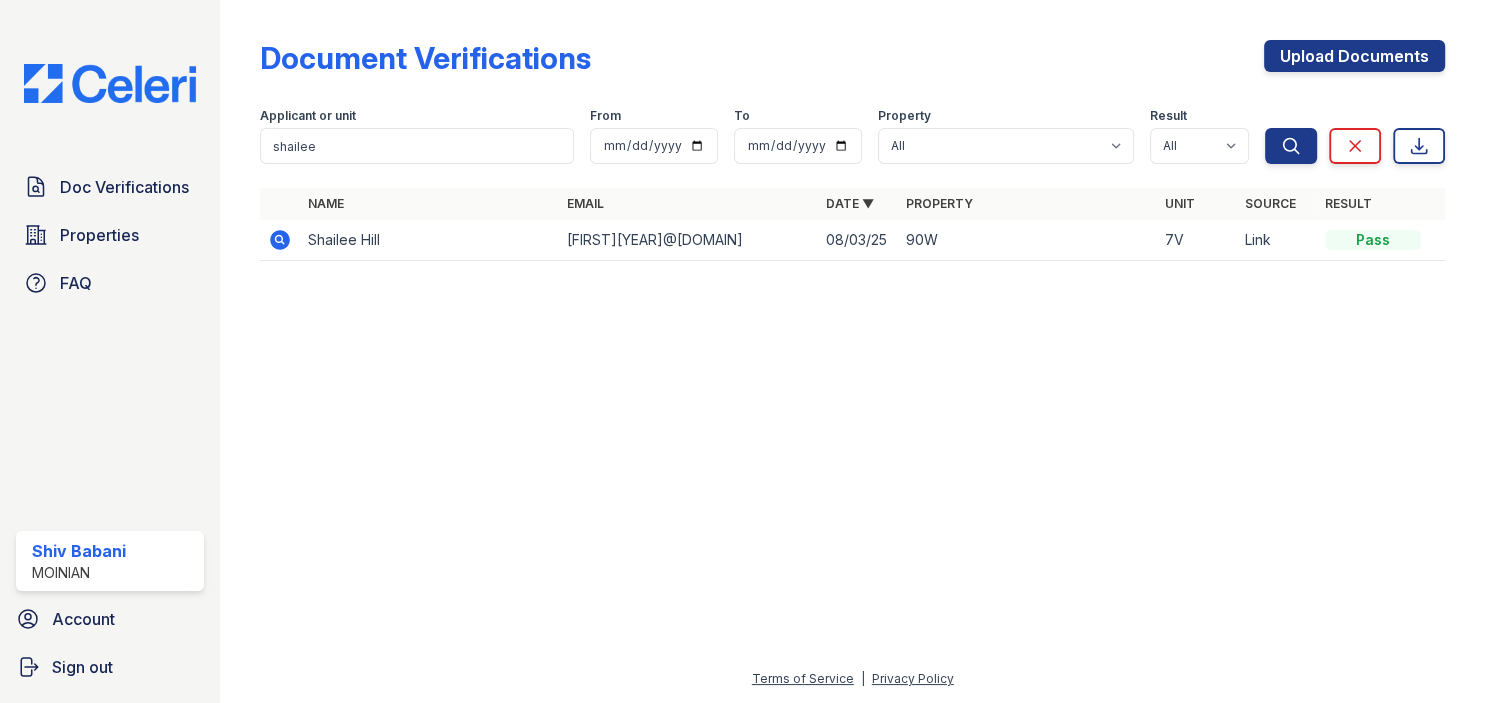 click 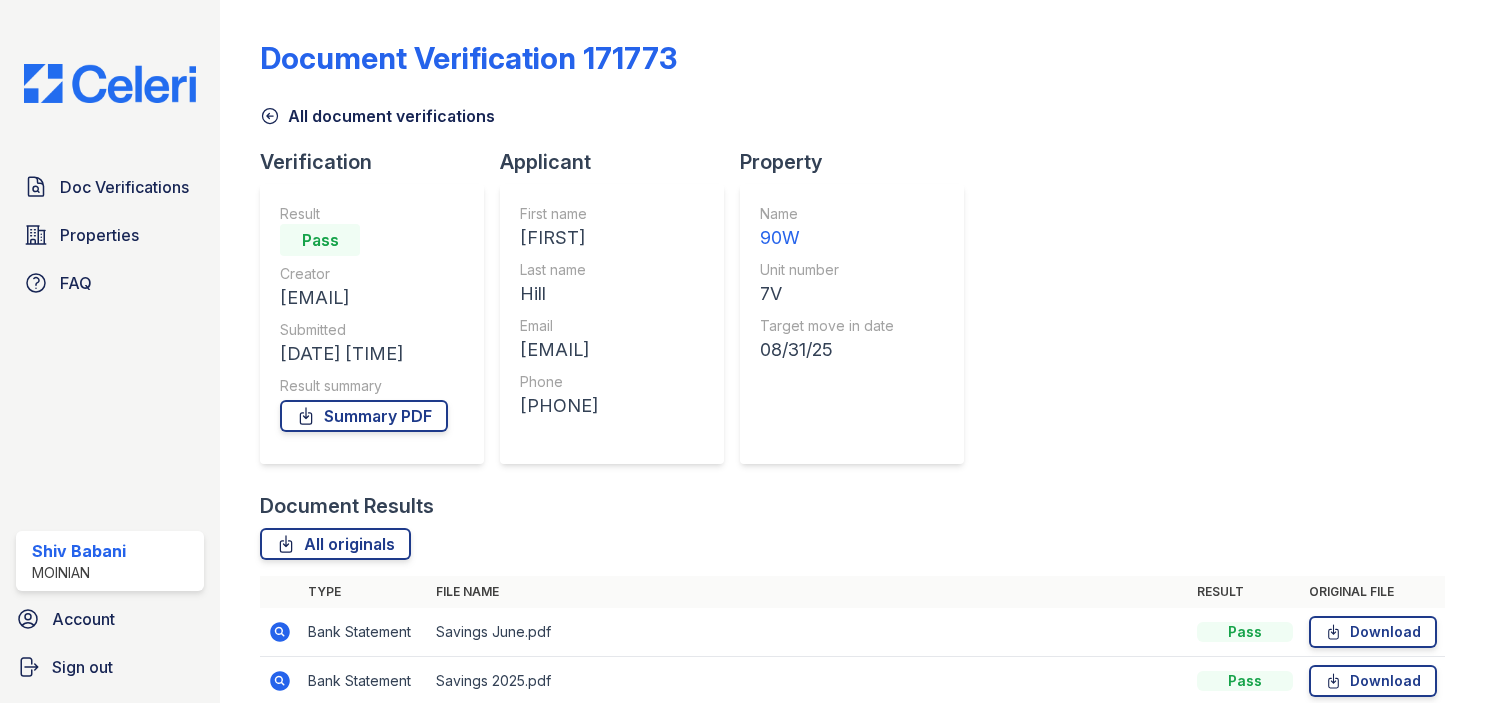scroll, scrollTop: 0, scrollLeft: 0, axis: both 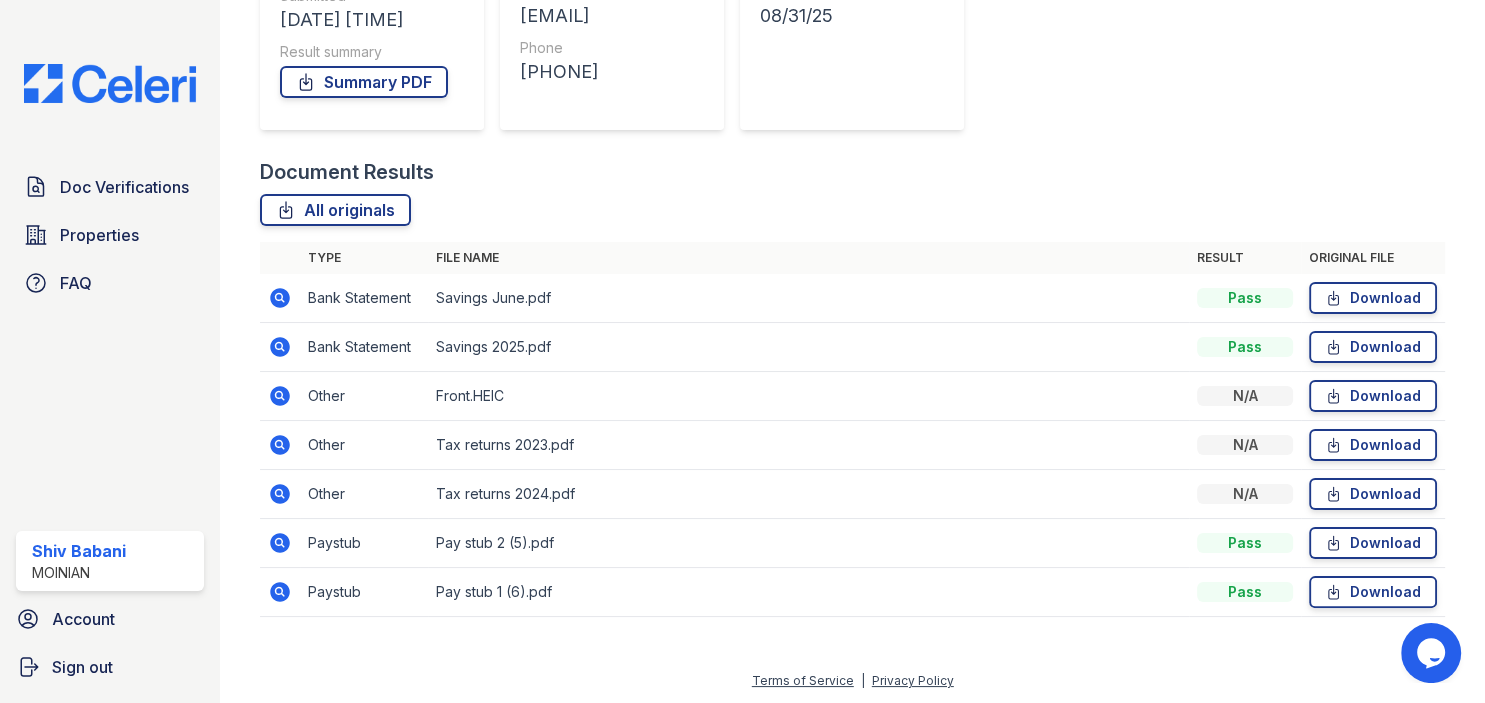 click 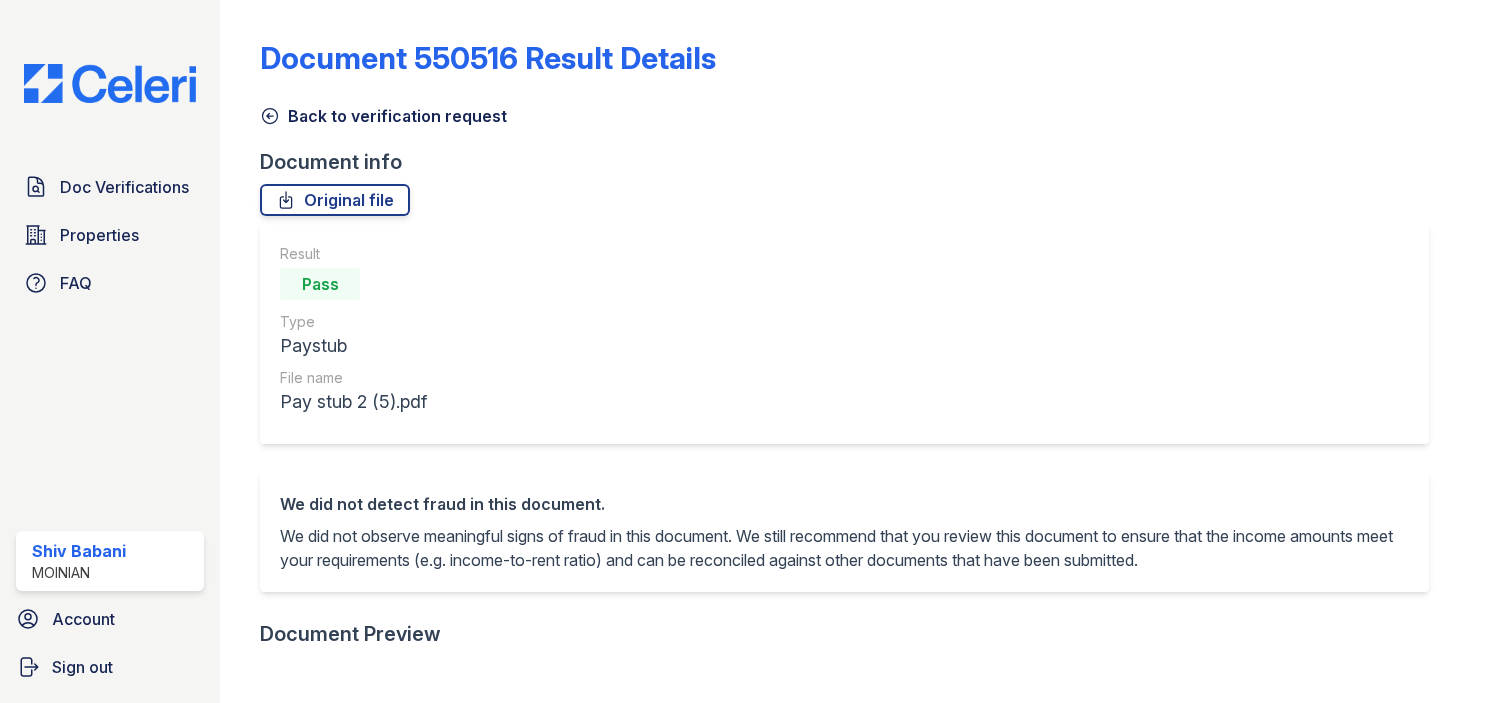 scroll, scrollTop: 0, scrollLeft: 0, axis: both 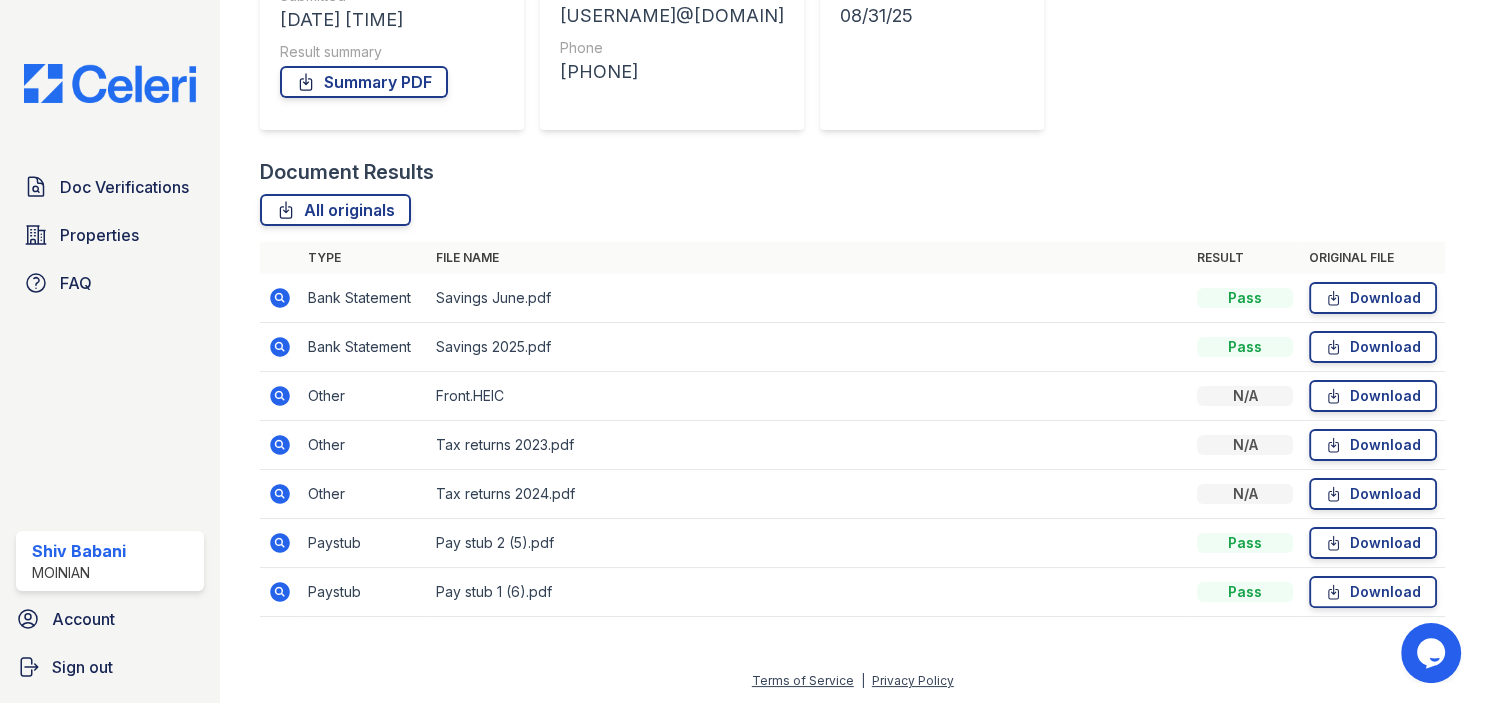 click 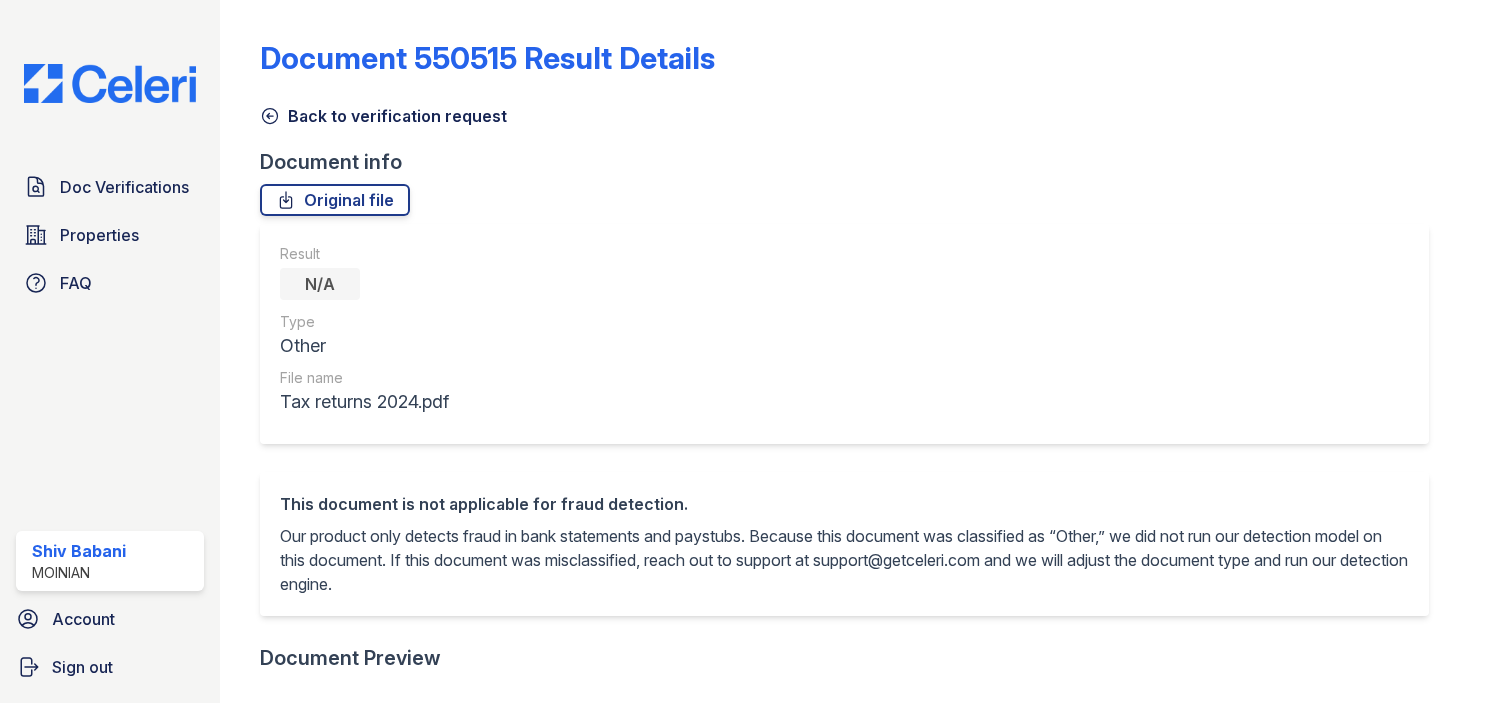 scroll, scrollTop: 0, scrollLeft: 0, axis: both 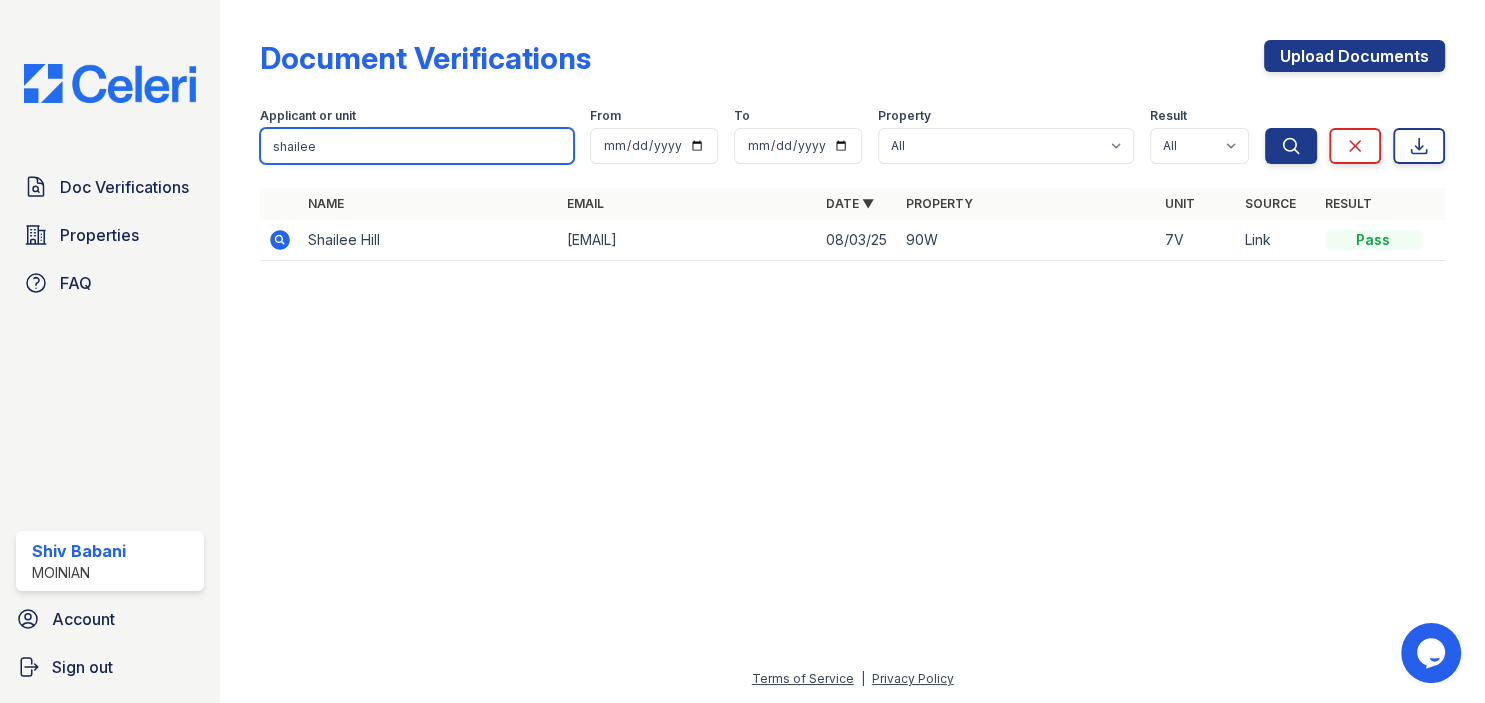 click on "shailee" at bounding box center [417, 146] 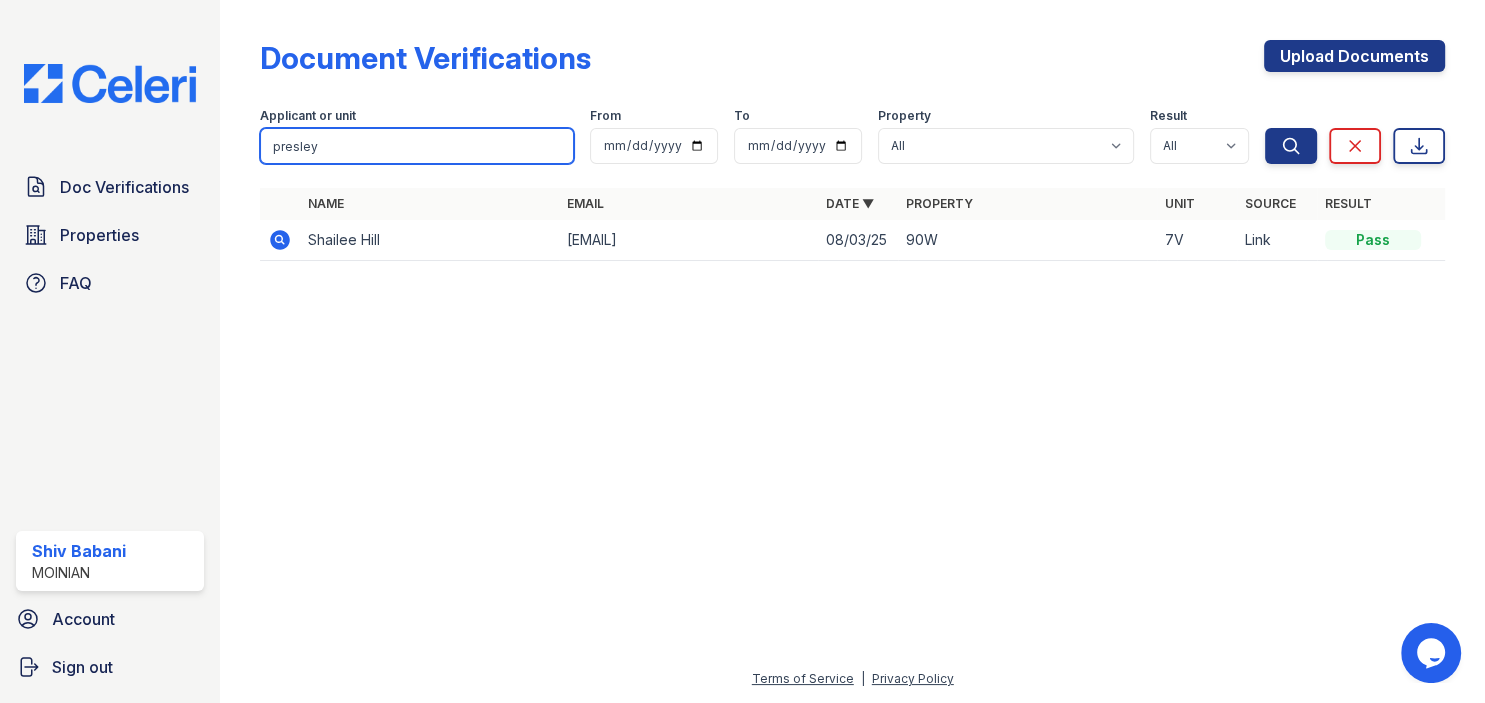 type on "presley" 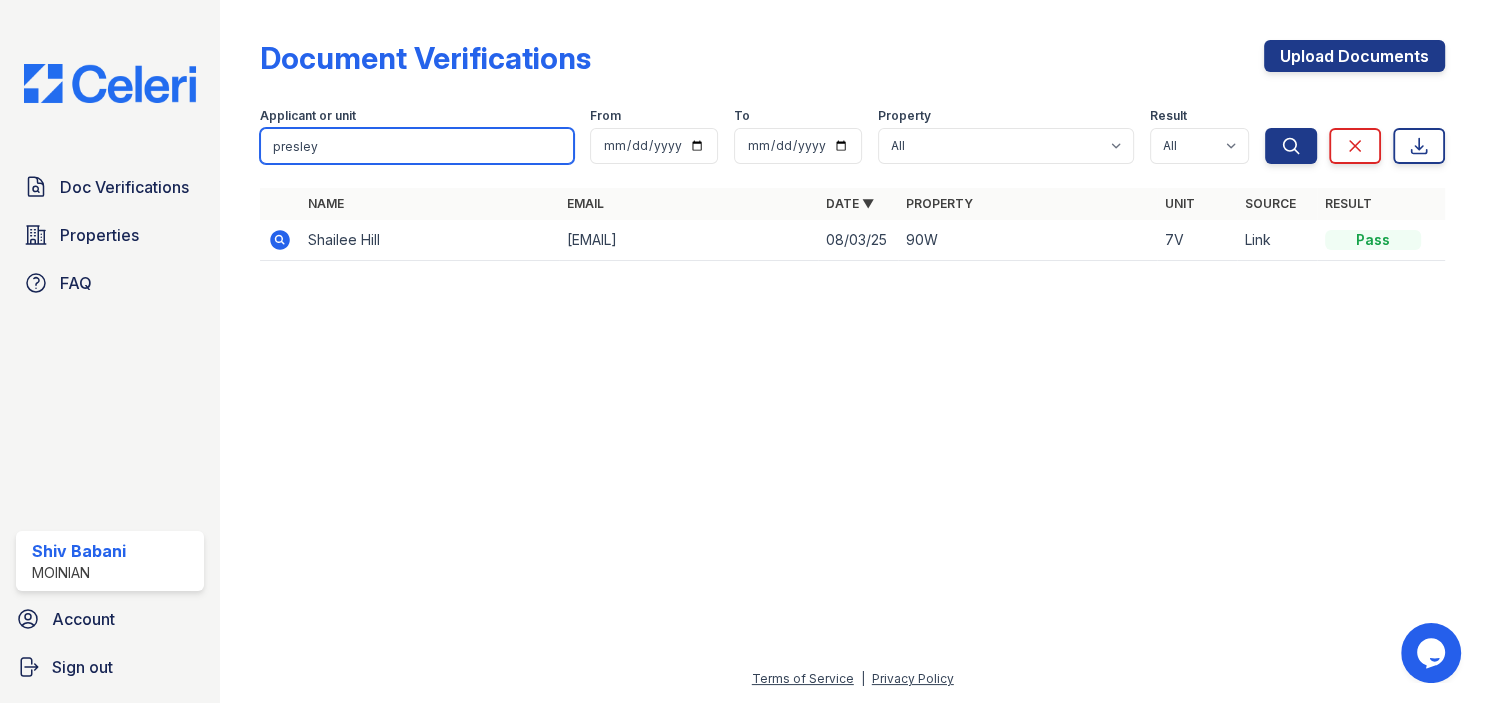 click on "Search" at bounding box center (1291, 146) 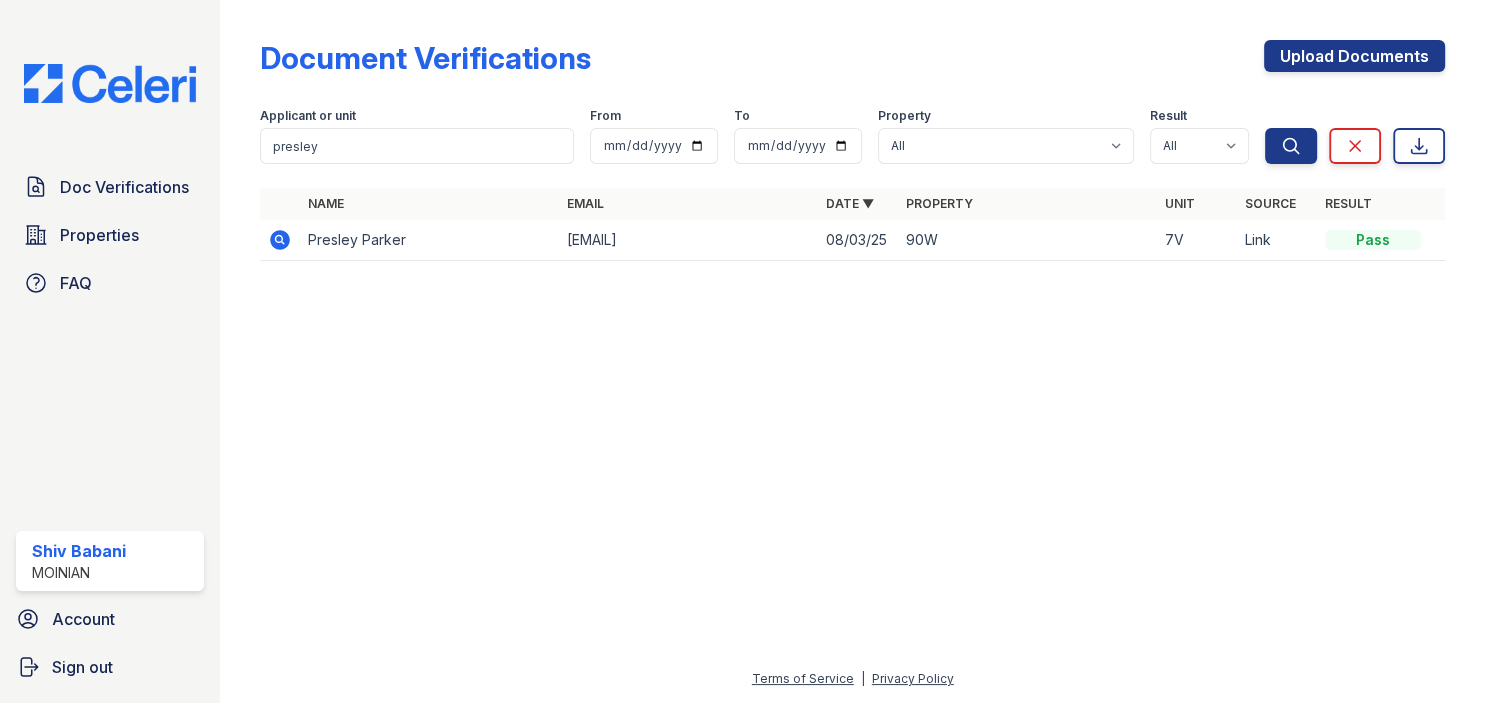 click 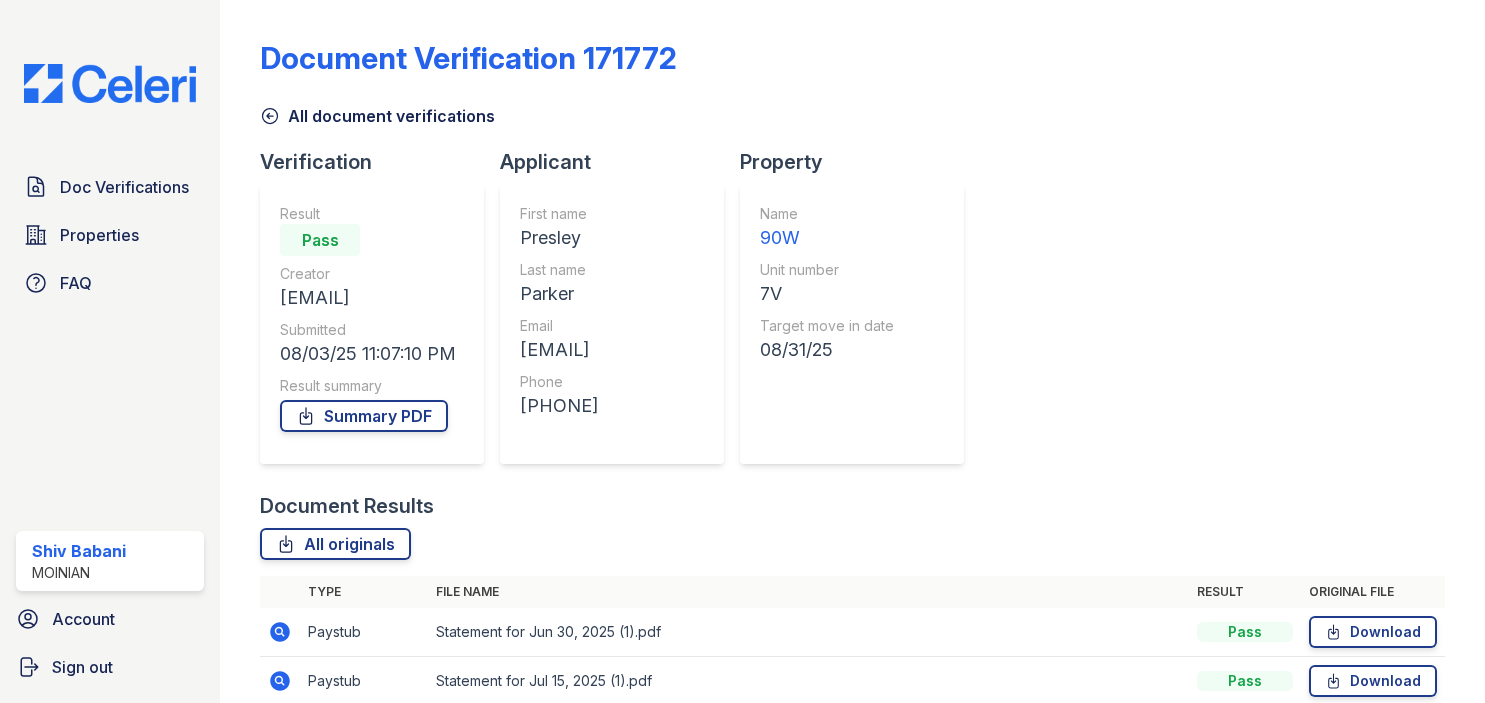 scroll, scrollTop: 0, scrollLeft: 0, axis: both 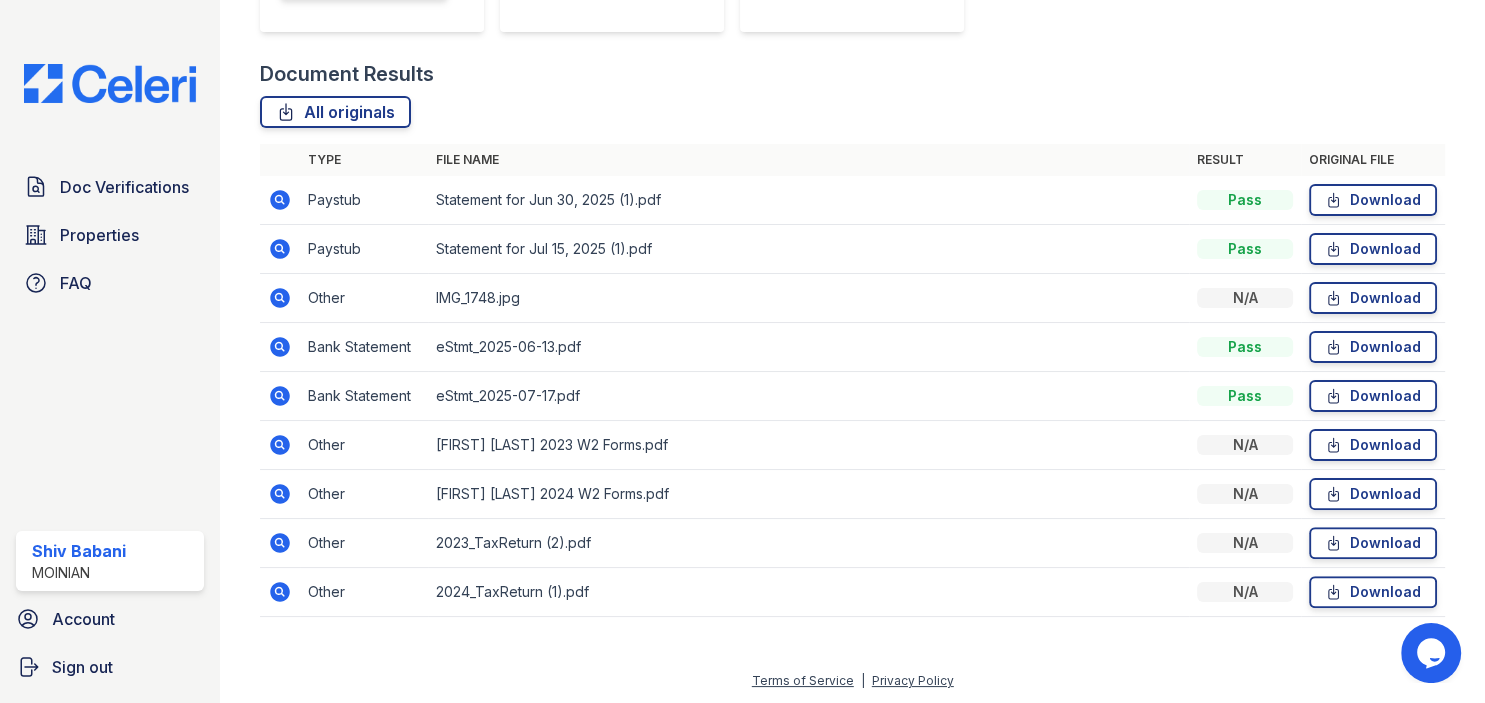 click 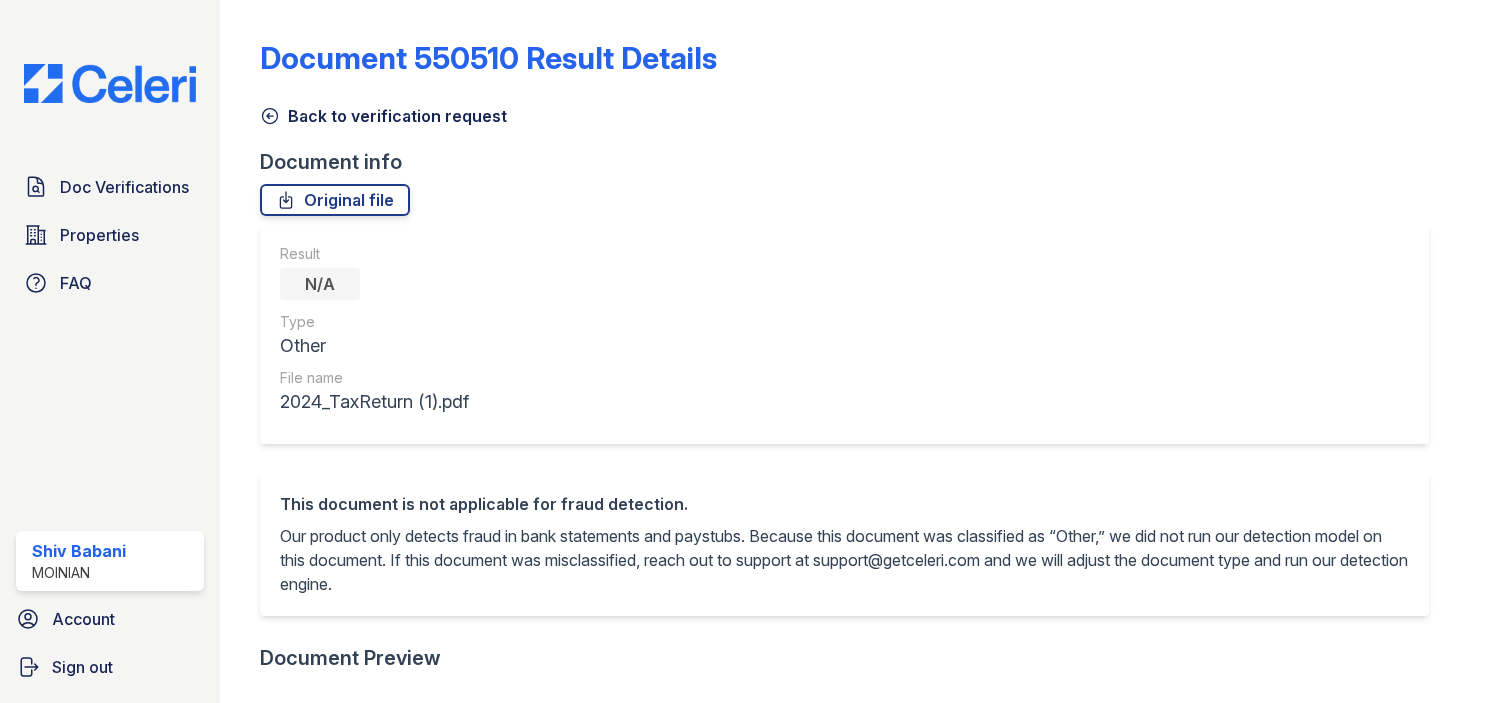 scroll, scrollTop: 0, scrollLeft: 0, axis: both 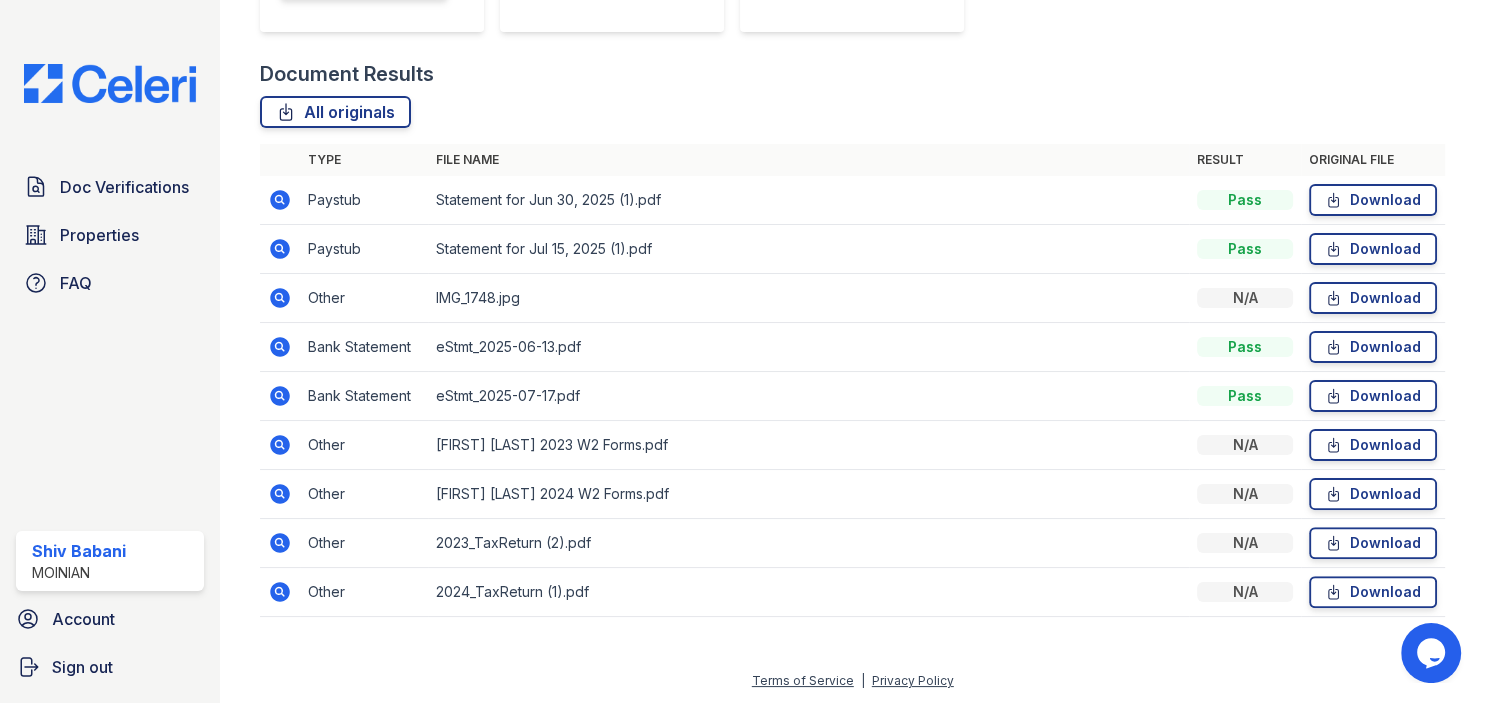 click 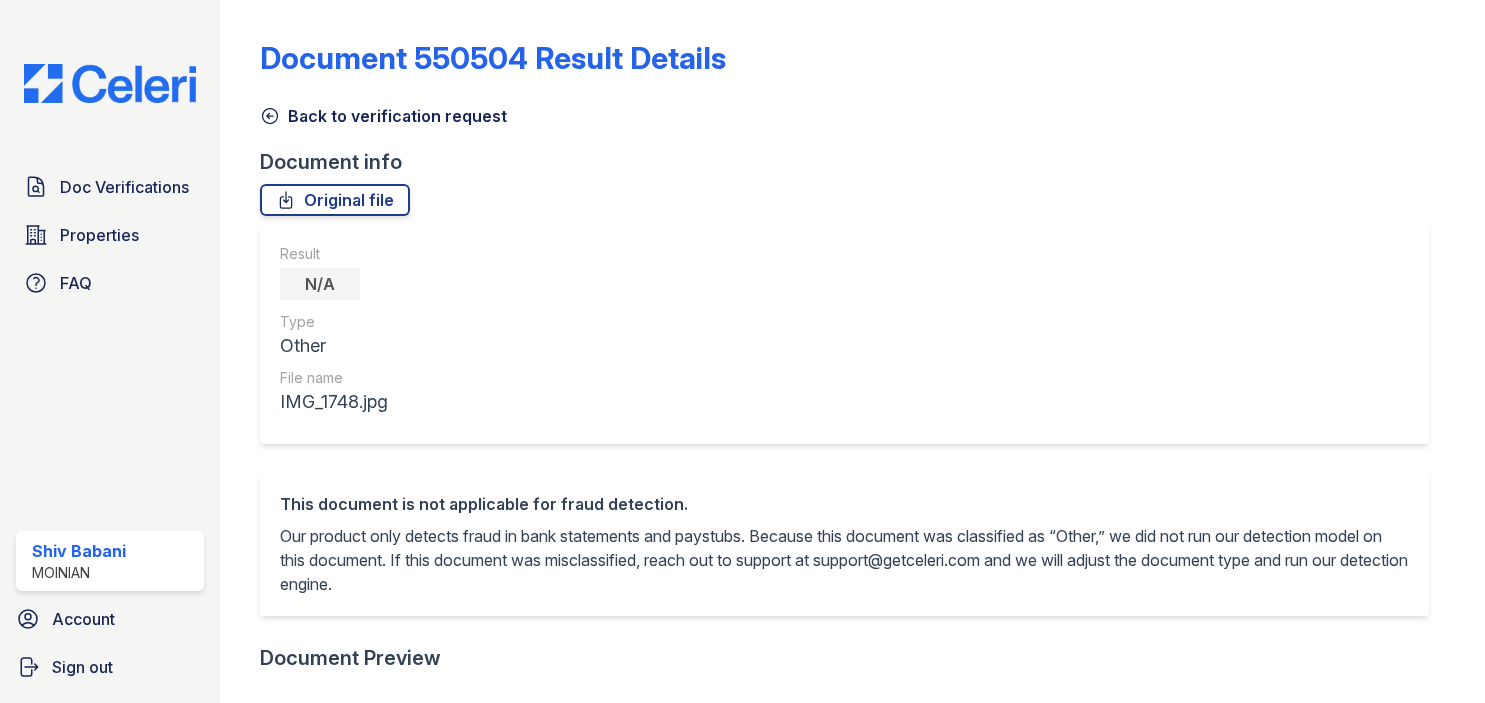 scroll, scrollTop: 0, scrollLeft: 0, axis: both 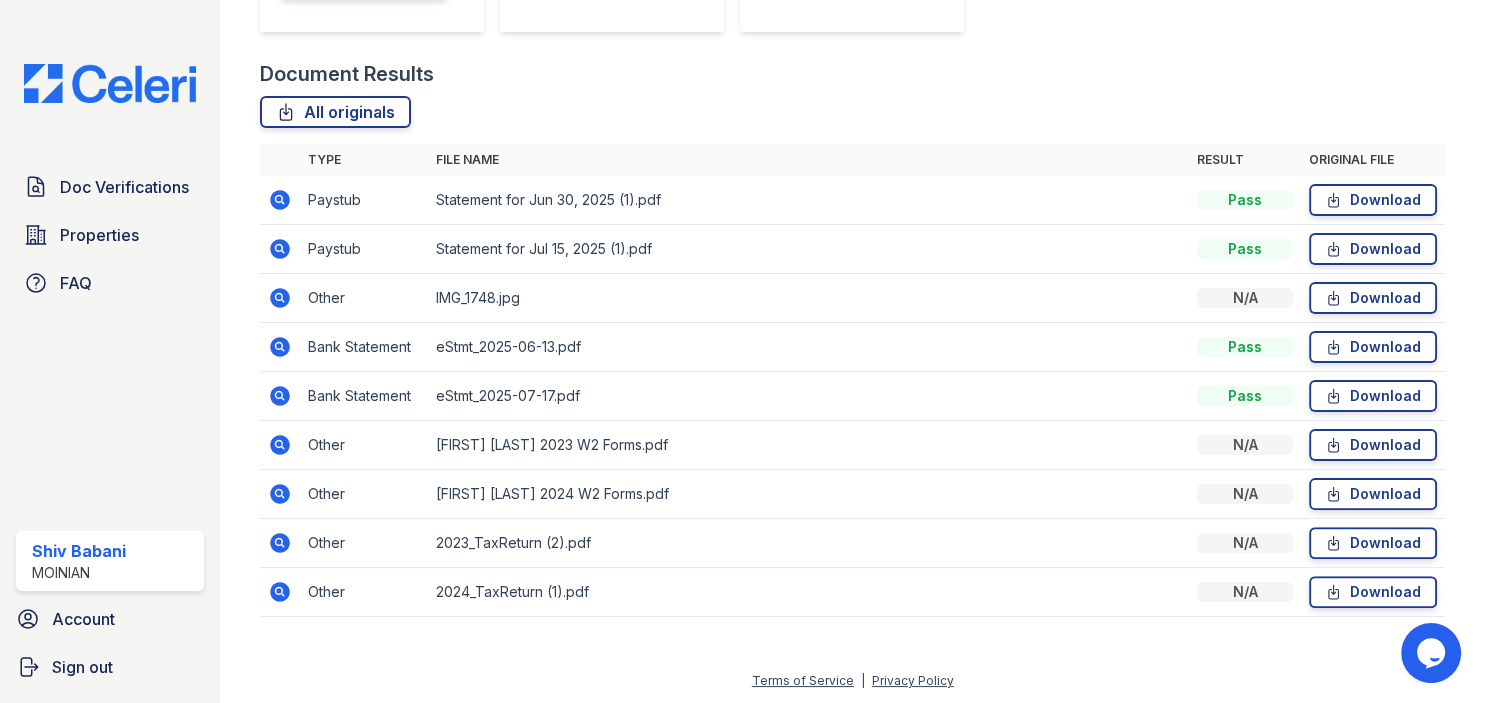 click 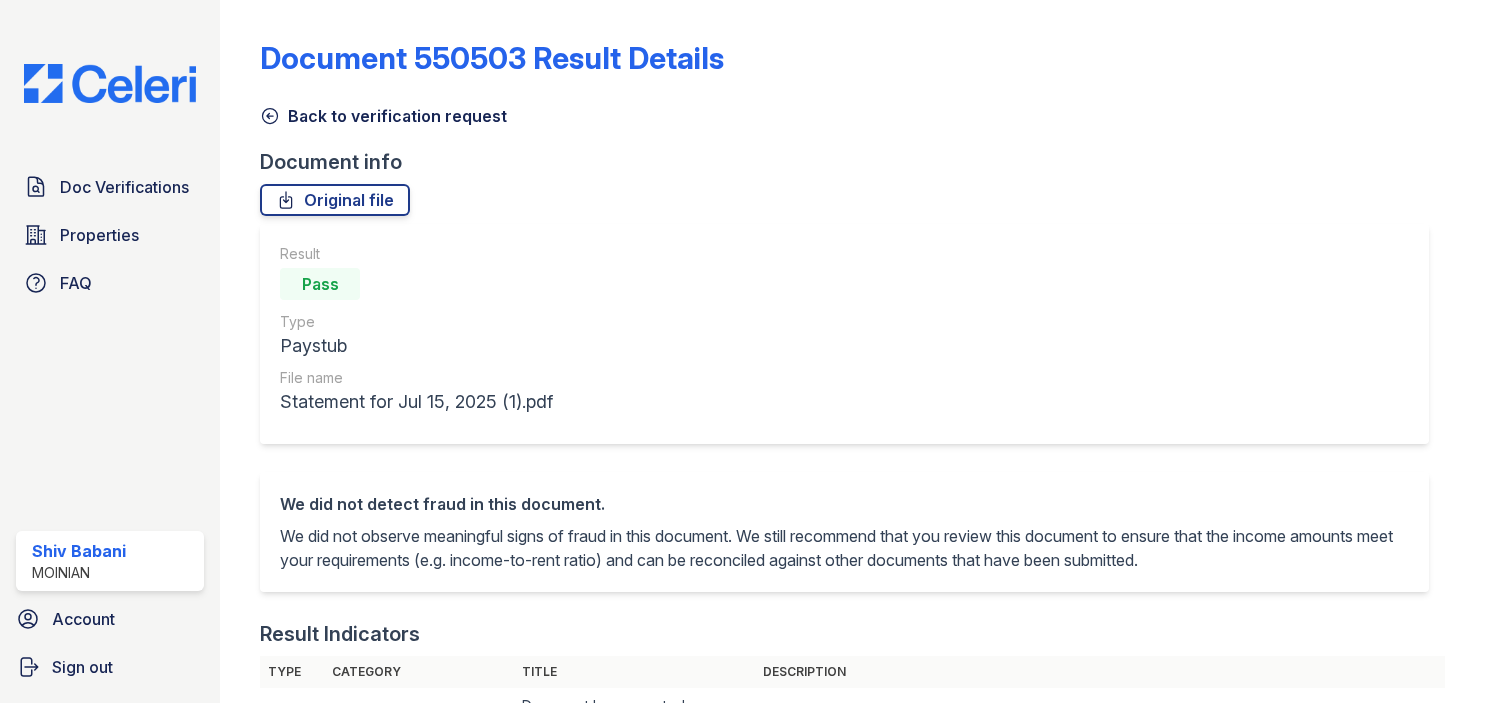 scroll, scrollTop: 0, scrollLeft: 0, axis: both 